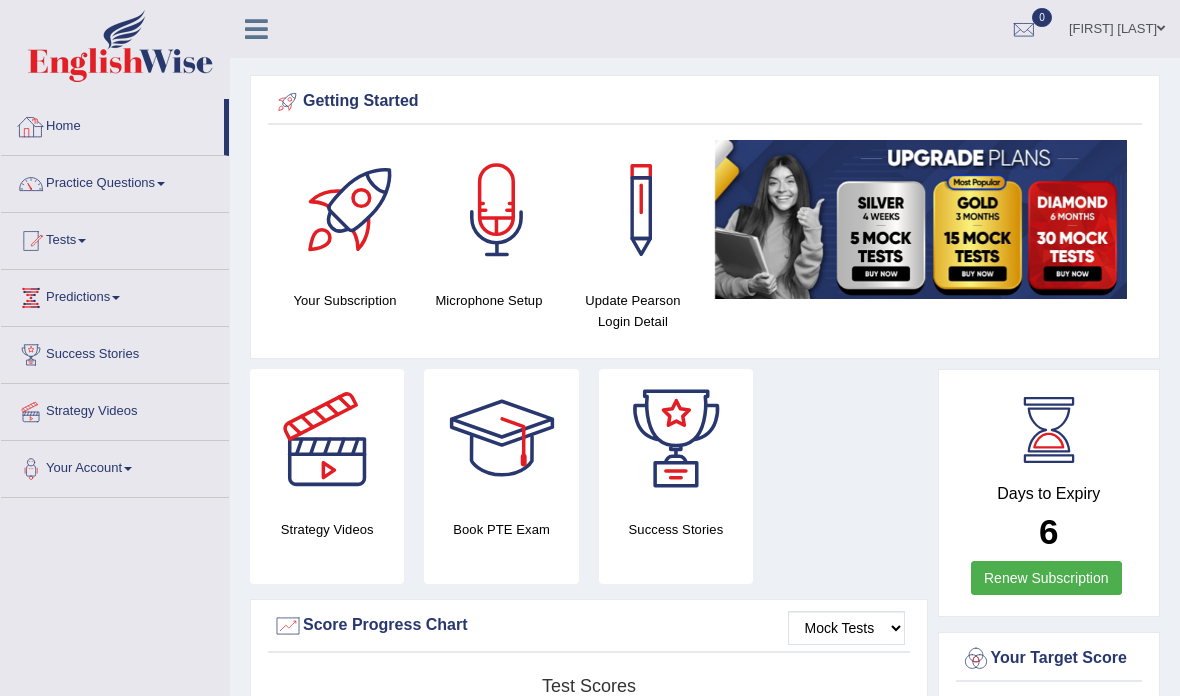 scroll, scrollTop: 120, scrollLeft: 0, axis: vertical 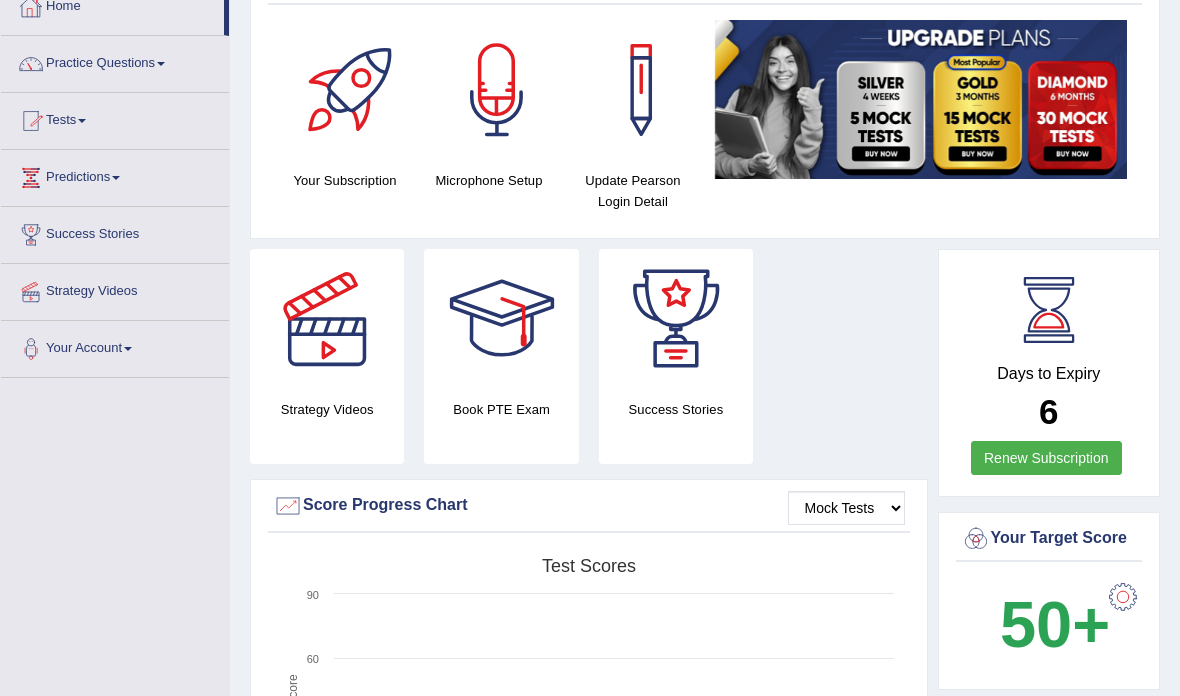 click on "Home" at bounding box center [112, 4] 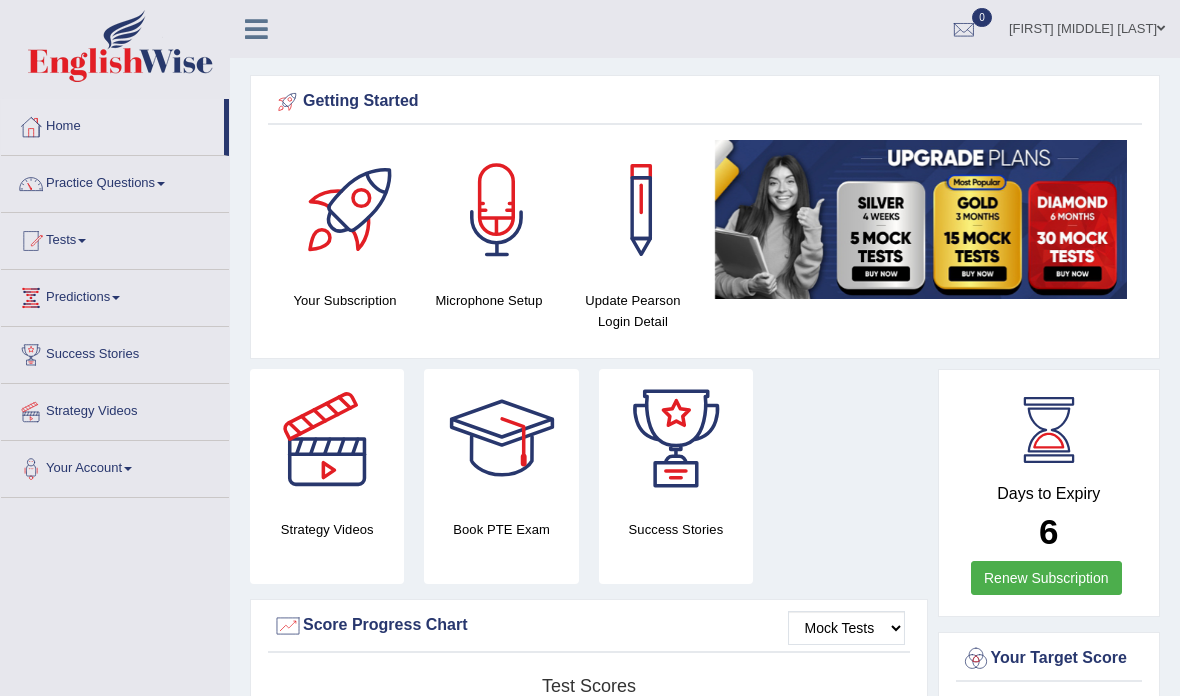 scroll, scrollTop: 0, scrollLeft: 0, axis: both 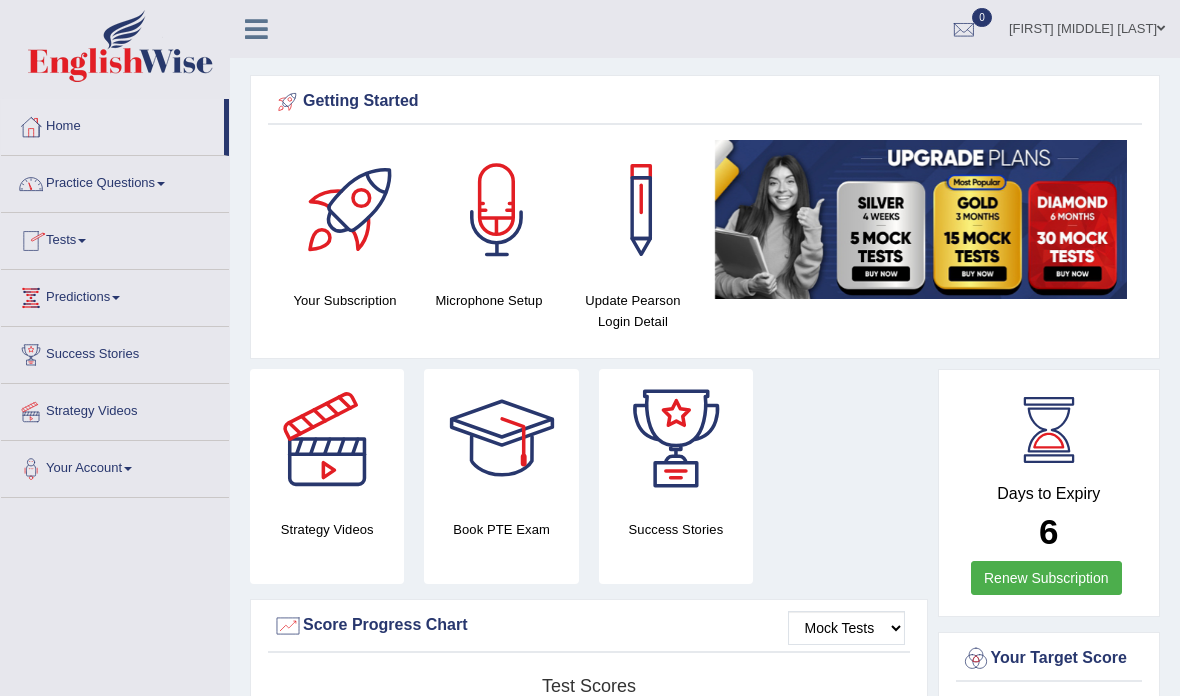 click on "Practice Questions" at bounding box center [115, 181] 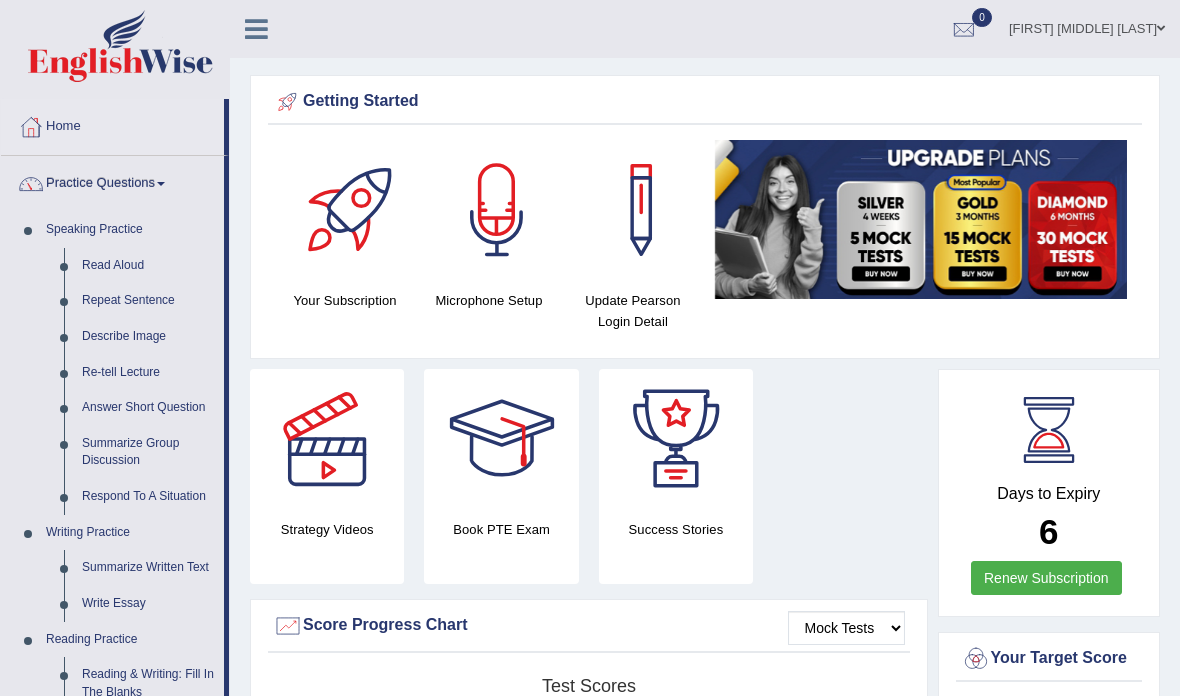 click at bounding box center (590, 348) 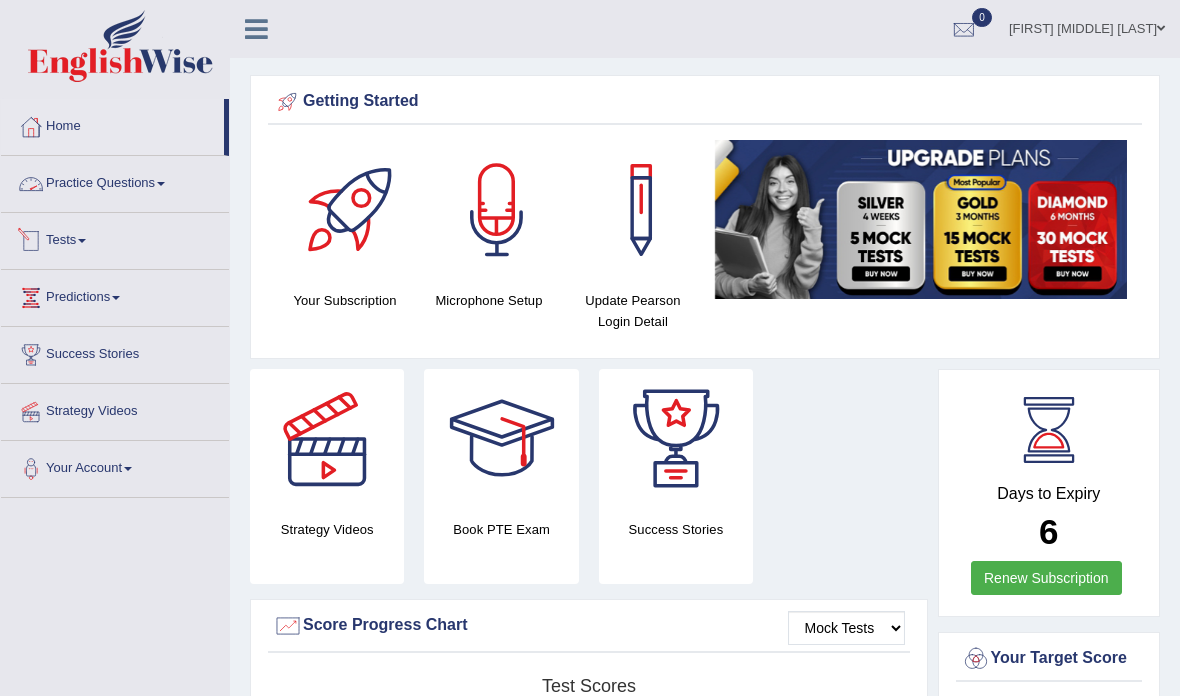 click on "Practice Questions" at bounding box center [115, 181] 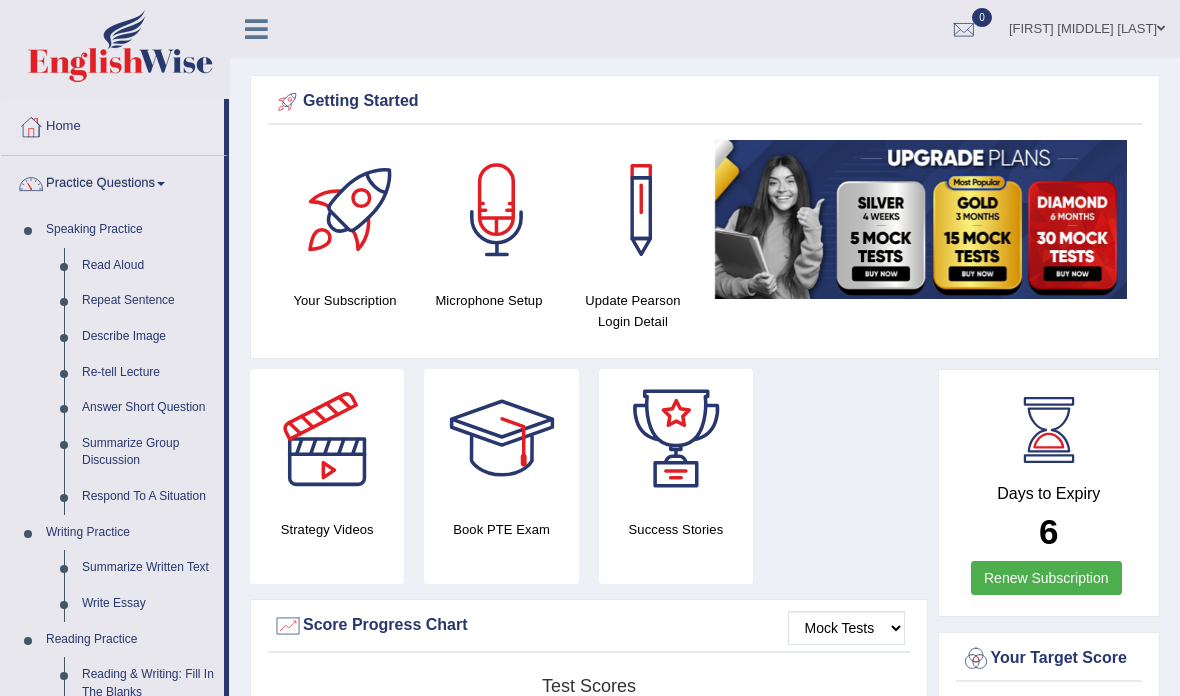 click at bounding box center (590, 348) 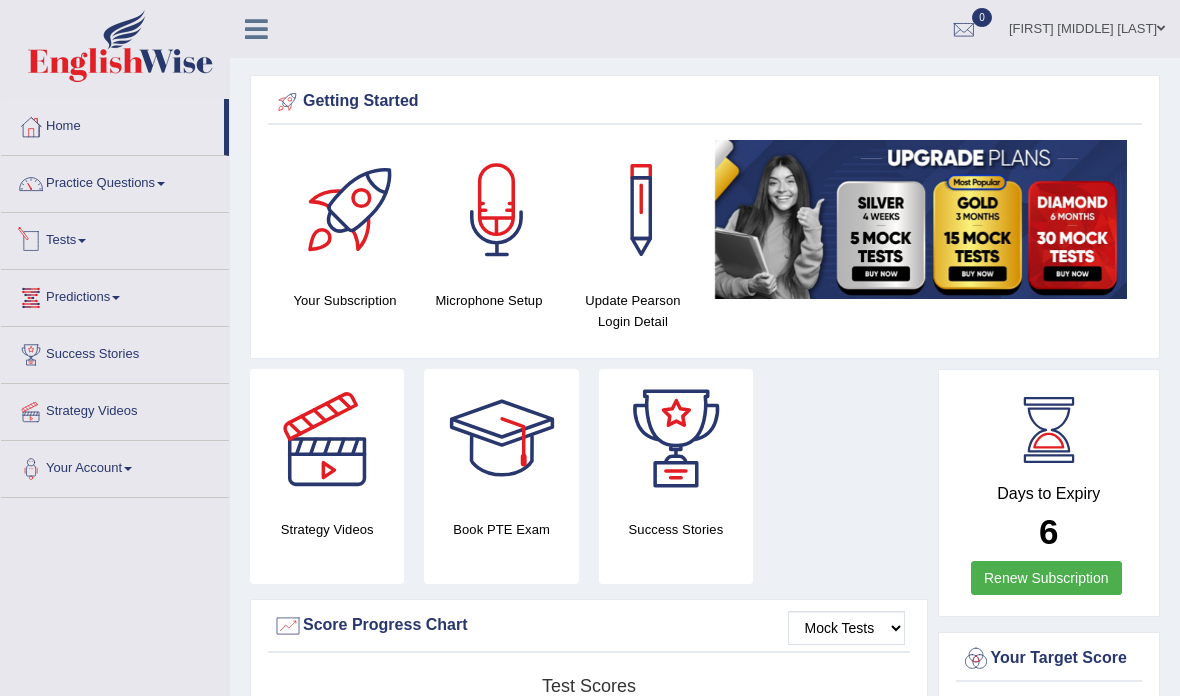 click on "Tests" at bounding box center [115, 238] 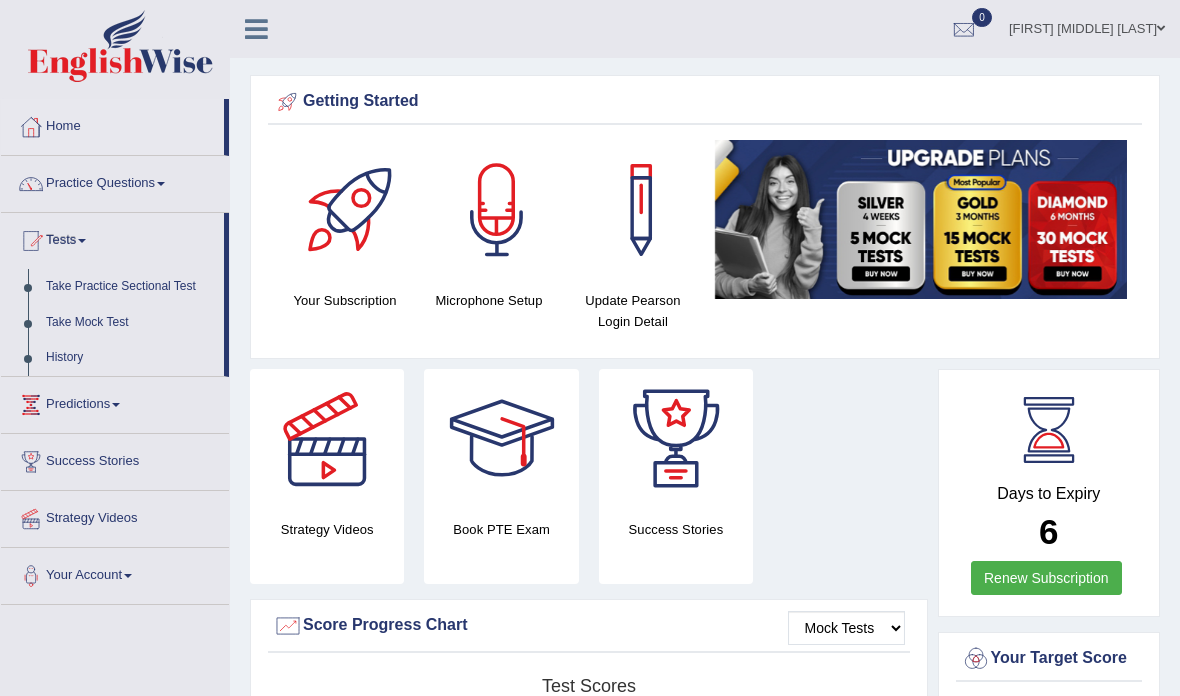 click at bounding box center (590, 348) 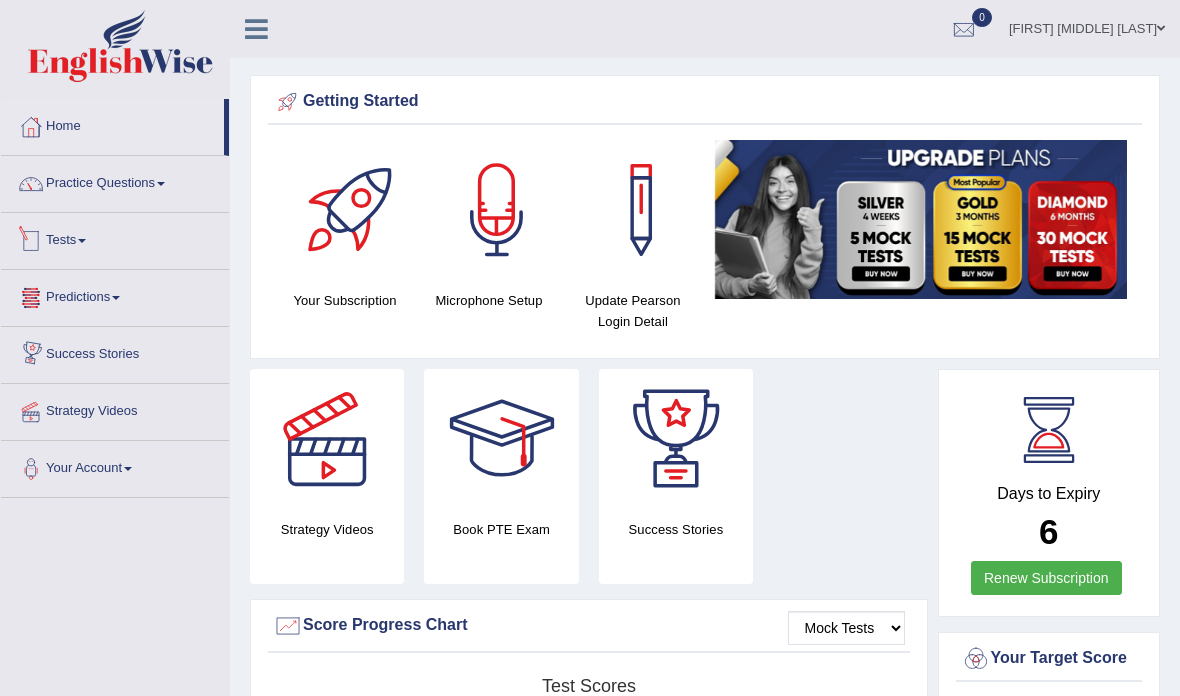 click on "Tests" at bounding box center (115, 238) 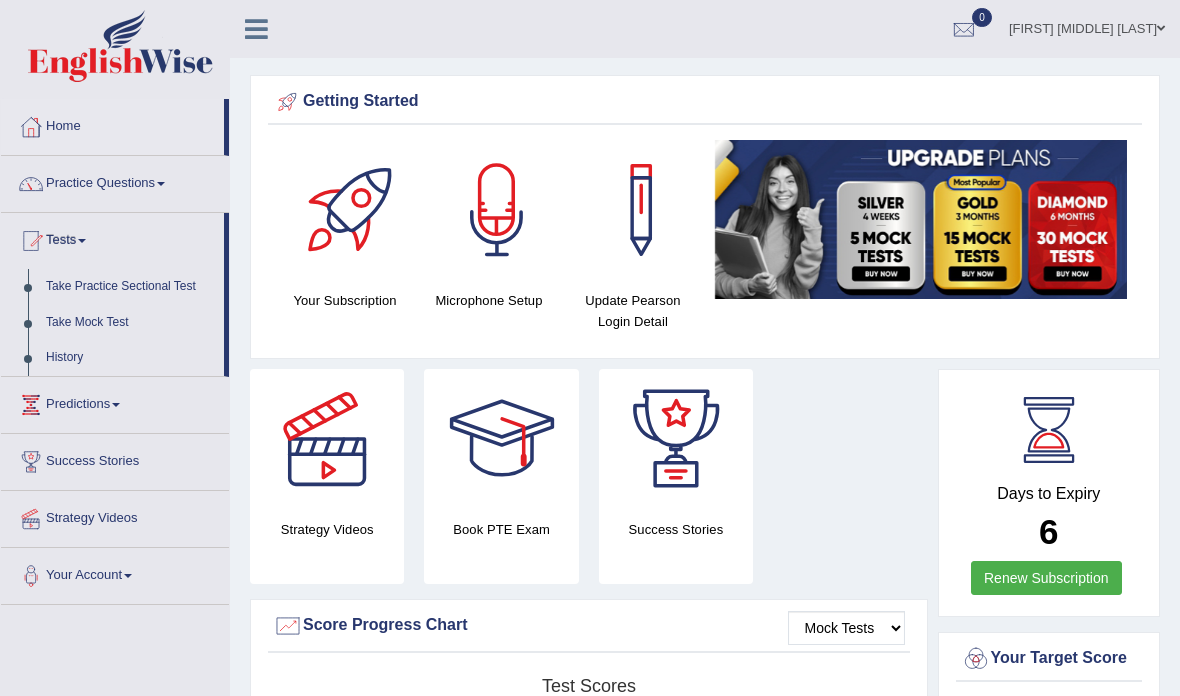 click at bounding box center [590, 348] 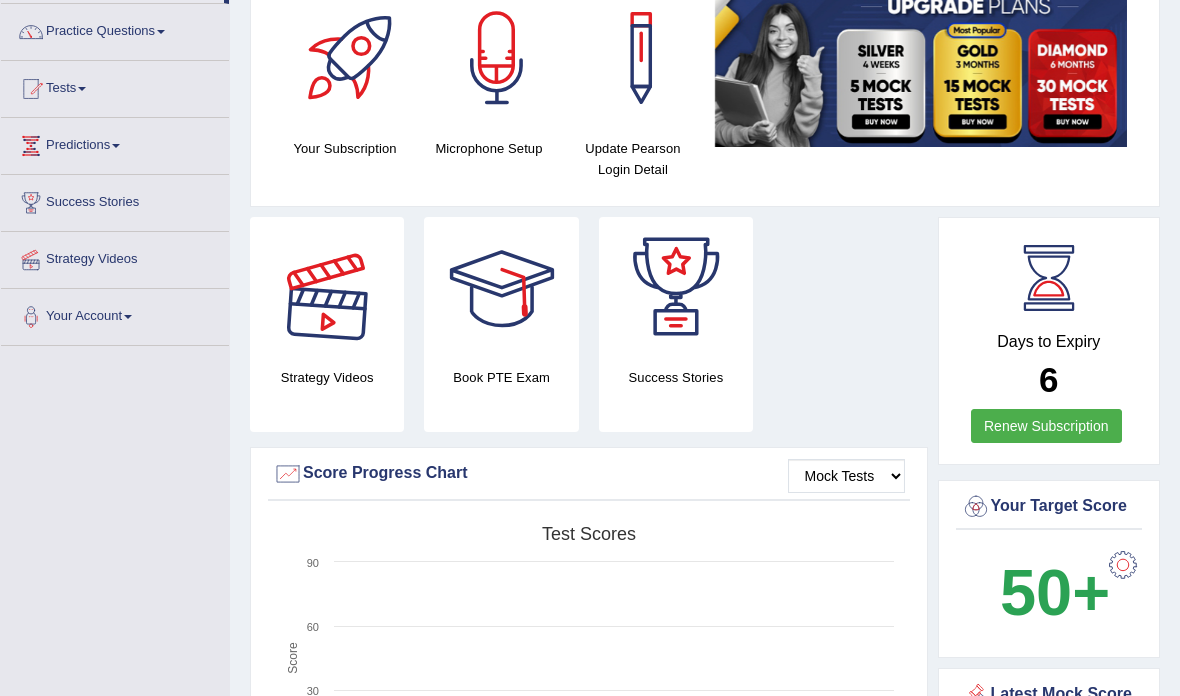 scroll, scrollTop: 154, scrollLeft: 0, axis: vertical 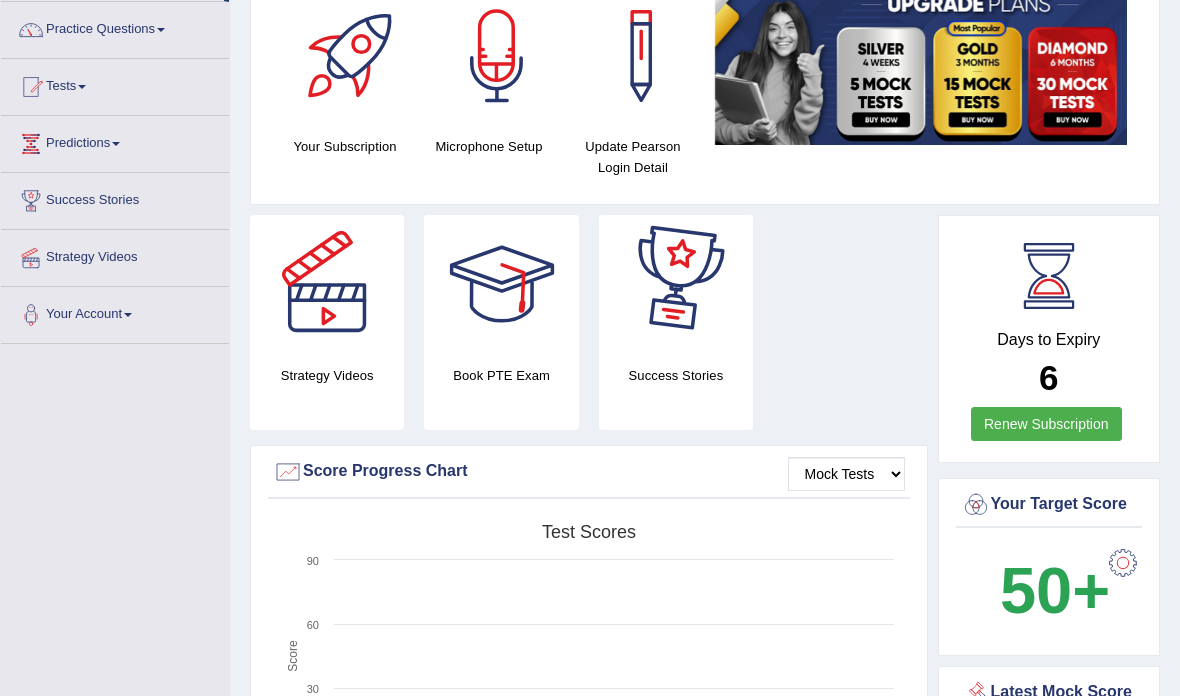 click at bounding box center (502, 285) 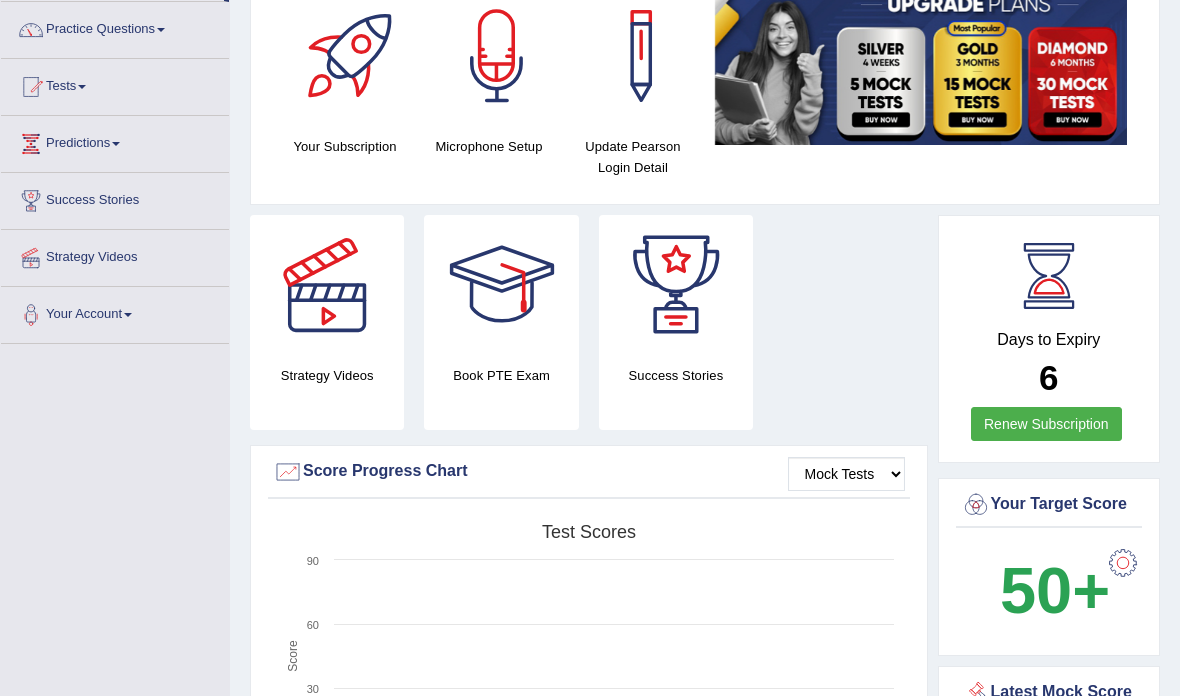 click on "Renew Subscription" at bounding box center (1046, 424) 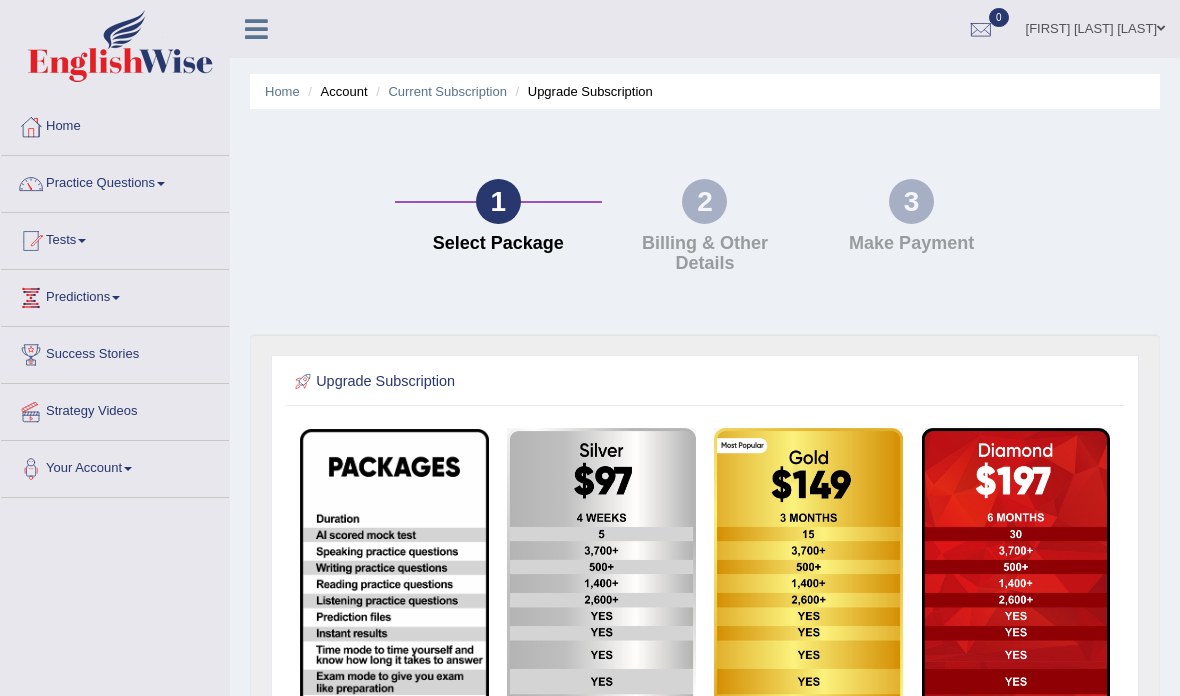 scroll, scrollTop: 0, scrollLeft: 0, axis: both 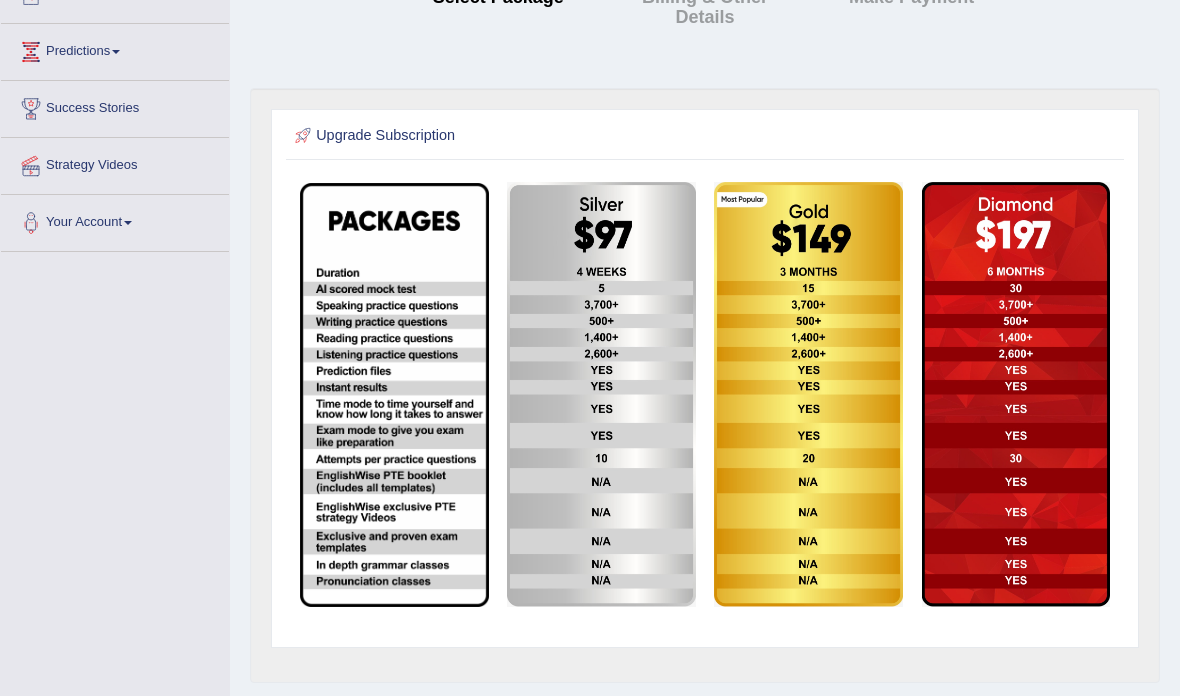 click at bounding box center (394, 395) 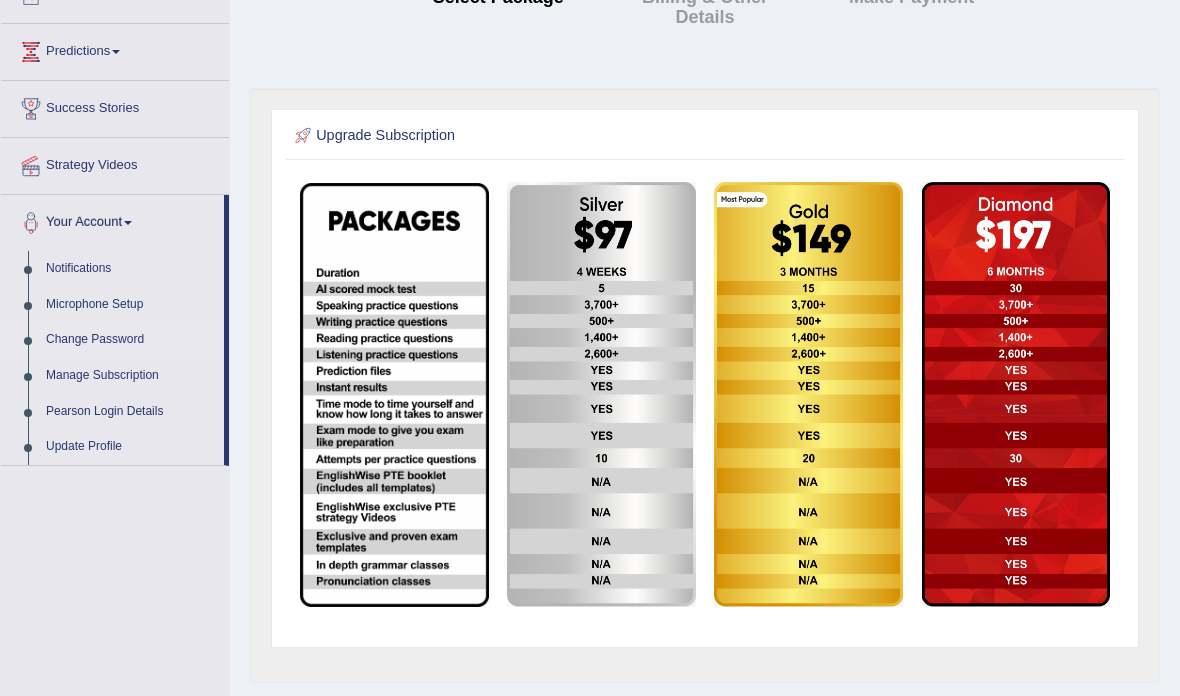 click at bounding box center (590, 348) 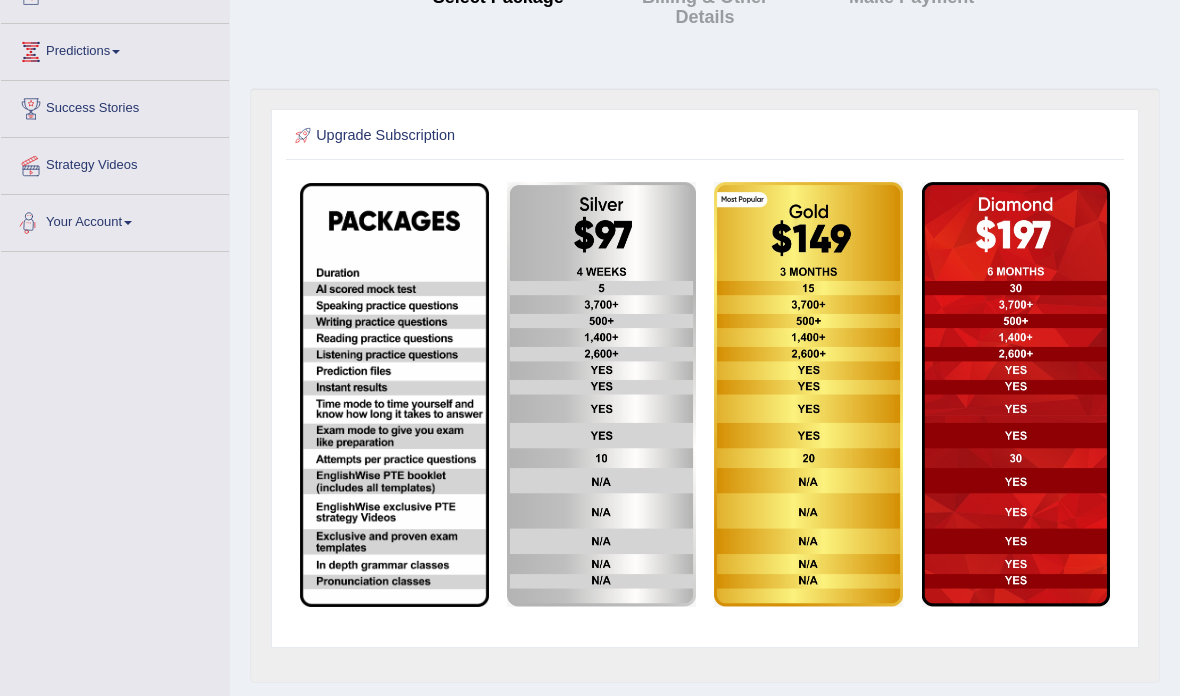 click on "Your Account" at bounding box center (115, 220) 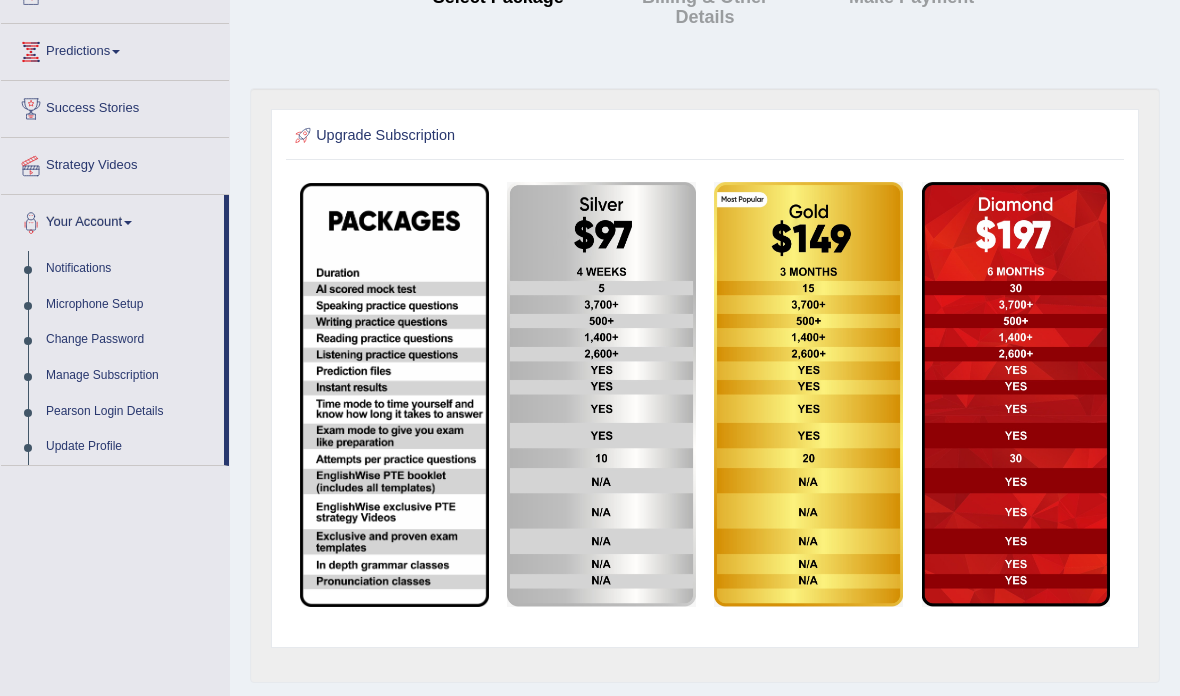 click at bounding box center (590, 348) 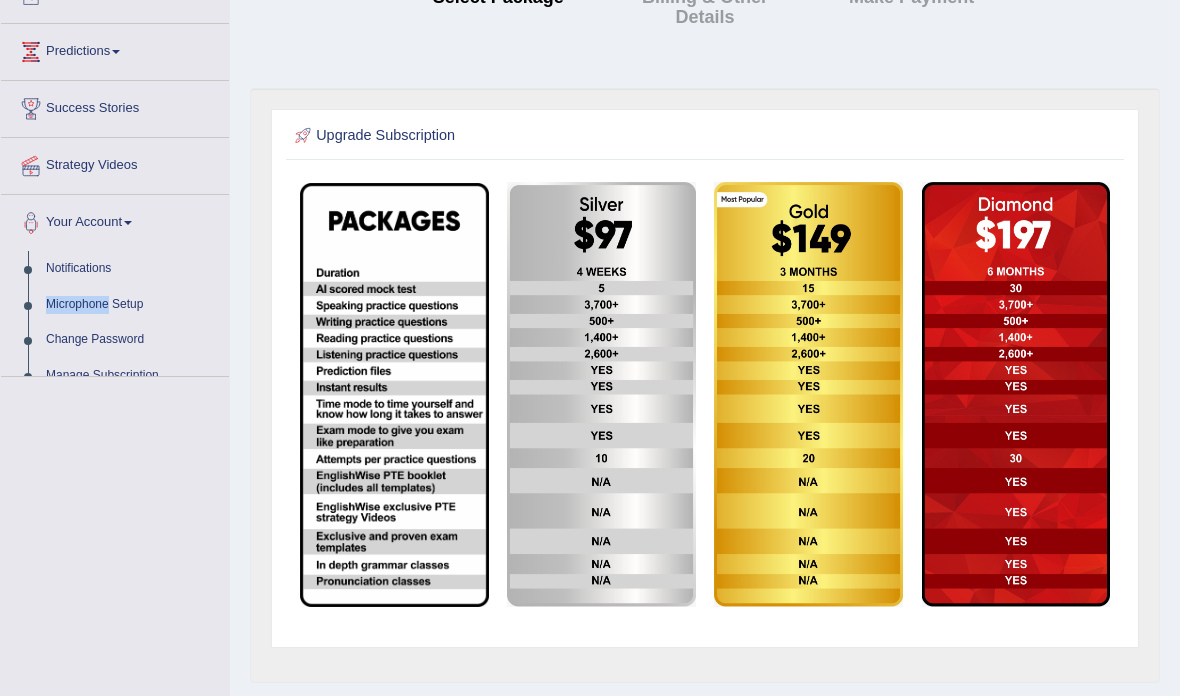 click on "Microphone Setup" at bounding box center (133, 305) 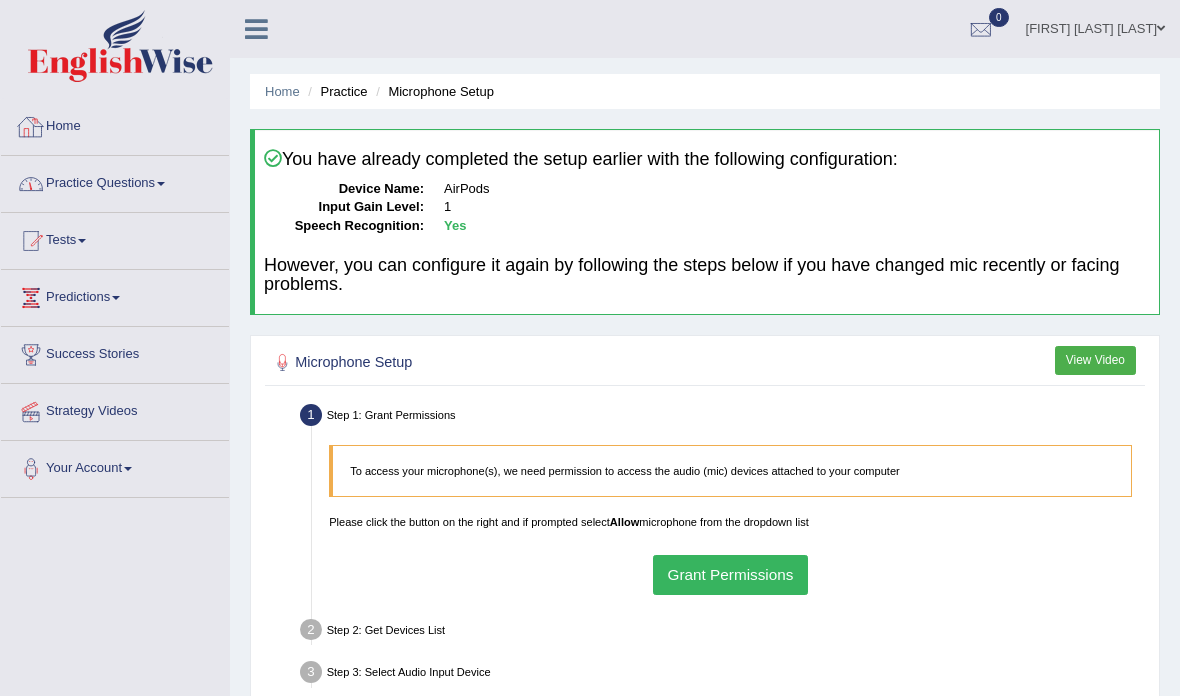 scroll, scrollTop: 0, scrollLeft: 0, axis: both 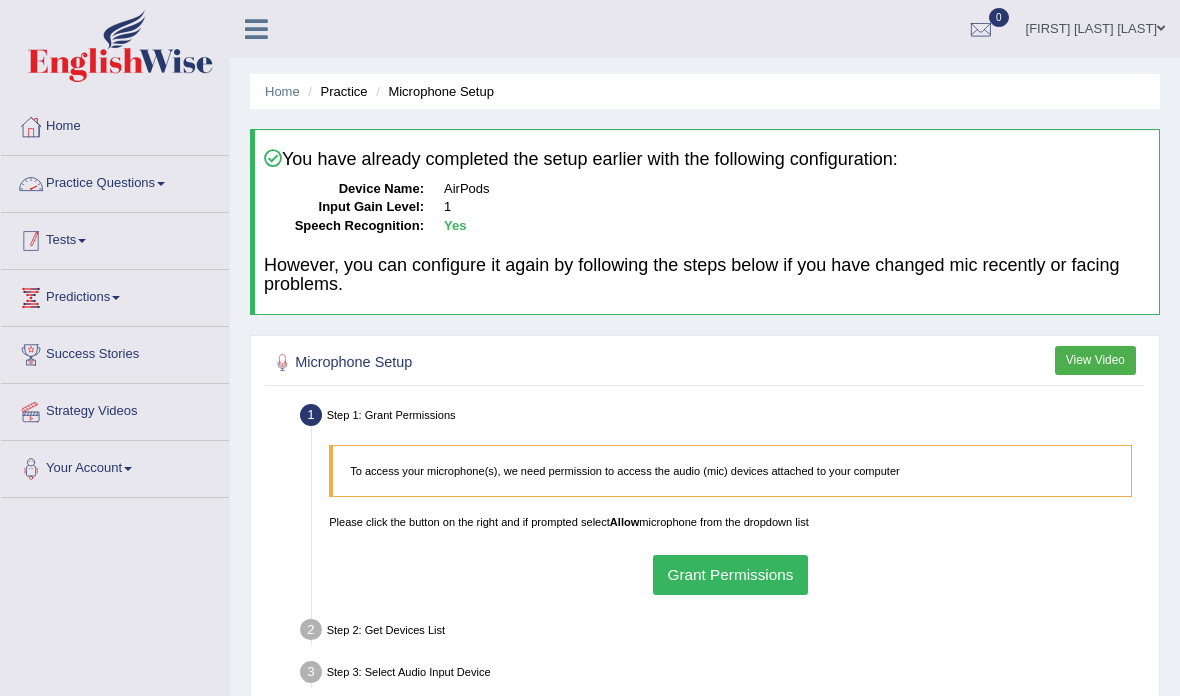 click on "Tests" at bounding box center (115, 238) 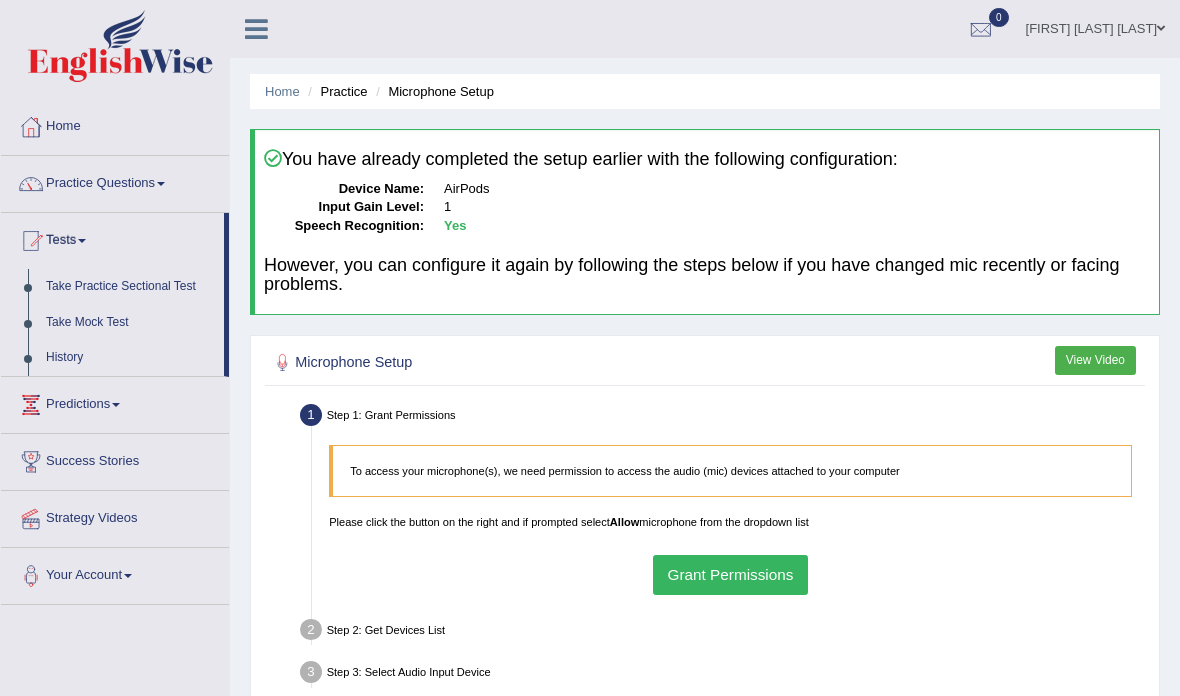 click at bounding box center [590, 348] 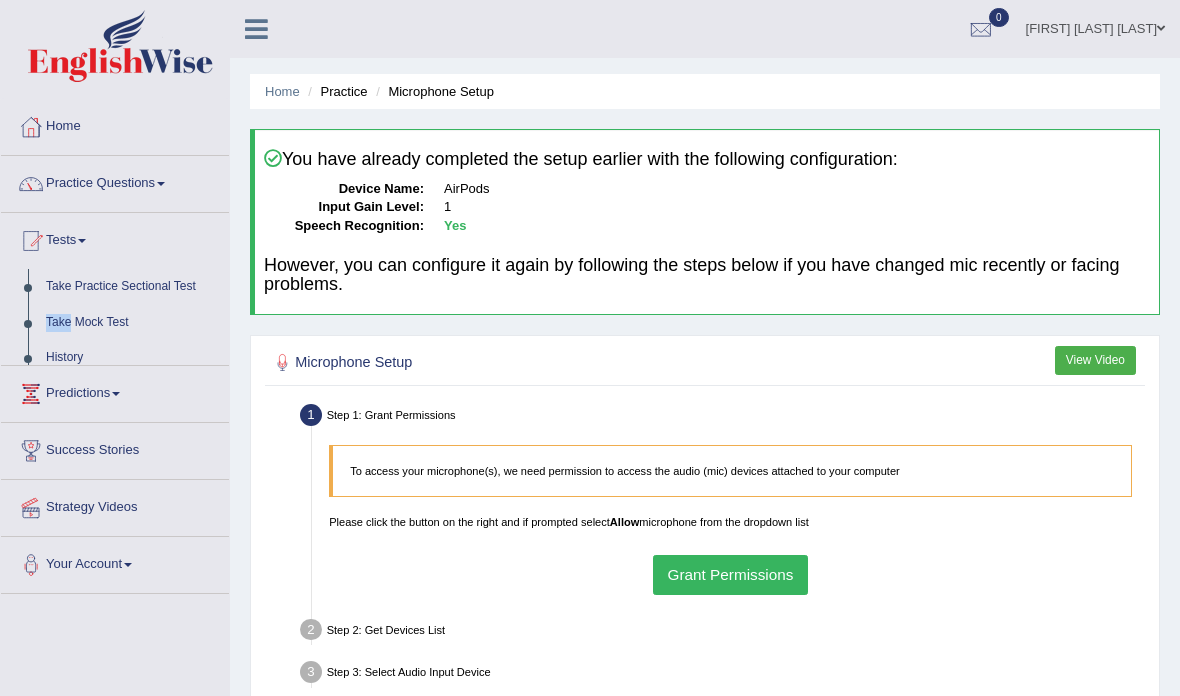 click on "Home
Practice Questions   Speaking Practice Read Aloud
Repeat Sentence
Describe Image
Re-tell Lecture
Answer Short Question
Summarize Group Discussion
Respond To A Situation
Writing Practice  Summarize Written Text
Write Essay
Reading Practice  Reading & Writing: Fill In The Blanks
Choose Multiple Answers
Re-order Paragraphs
Fill In The Blanks
Choose Single Answer
Listening Practice  Summarize Spoken Text
Highlight Incorrect Words
Highlight Correct Summary
Select Missing Word
Choose Single Answer
Choose Multiple Answers
Fill In The Blanks
Write From Dictation
Pronunciation
Tests  Take Practice Sectional Test
Take Mock Test
History
Predictions  Latest Predictions
Success Stories
Strategy Videos
Your Account  Notifications
Microphone Setup
Change Password
Manage Subscription
Pearson Login Details
Update Profile" at bounding box center (115, 346) 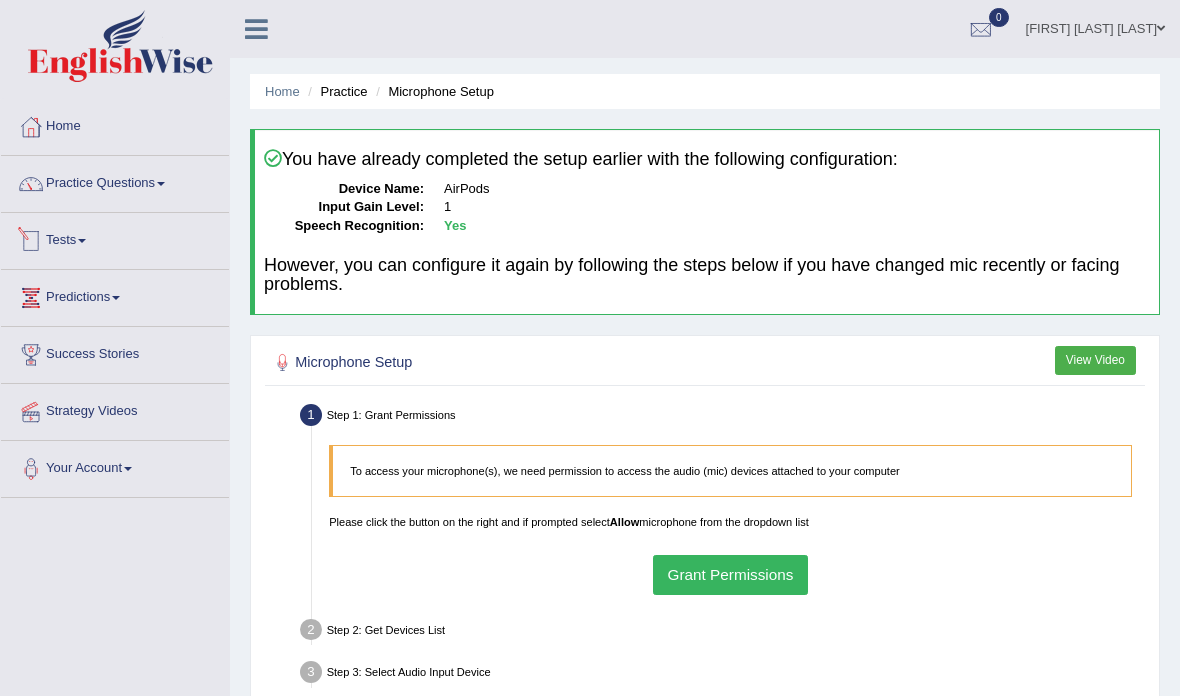 click on "Tests" at bounding box center [115, 238] 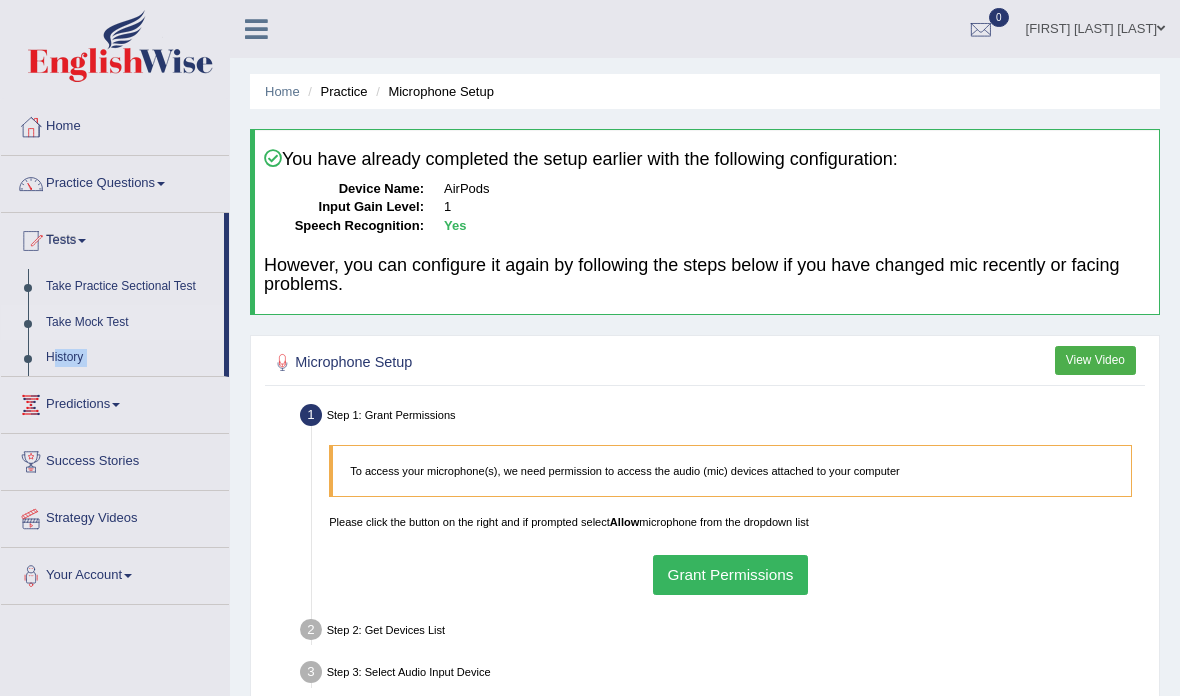 click at bounding box center (590, 348) 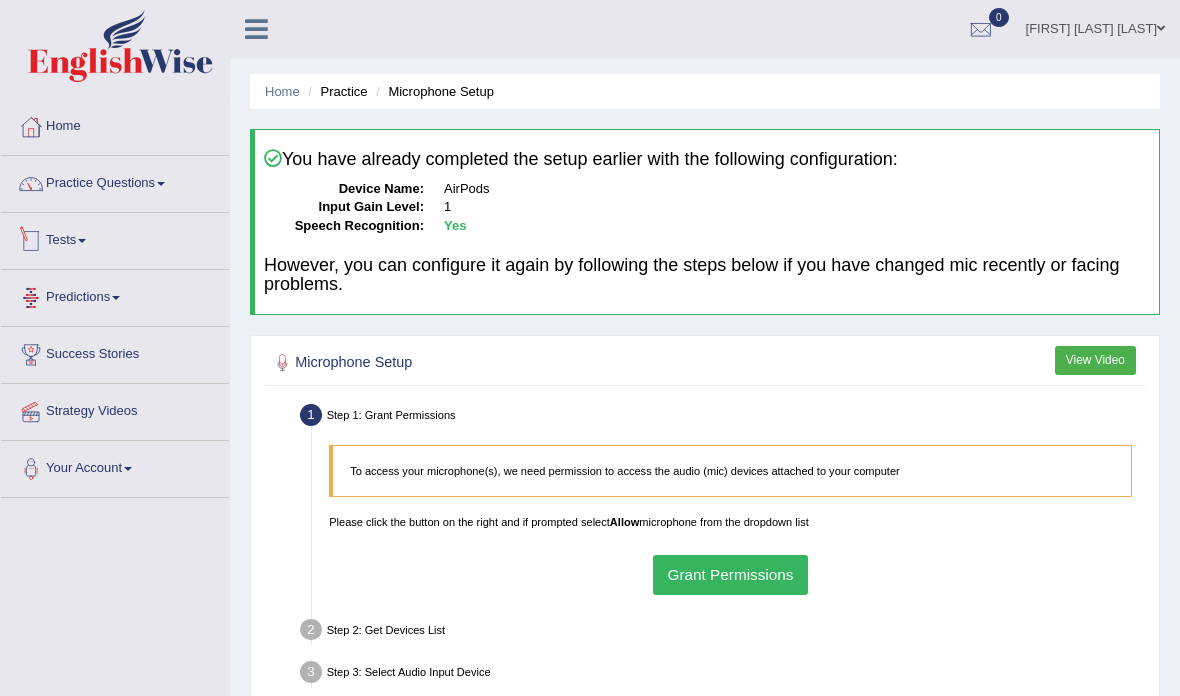 click on "Tests" at bounding box center [115, 238] 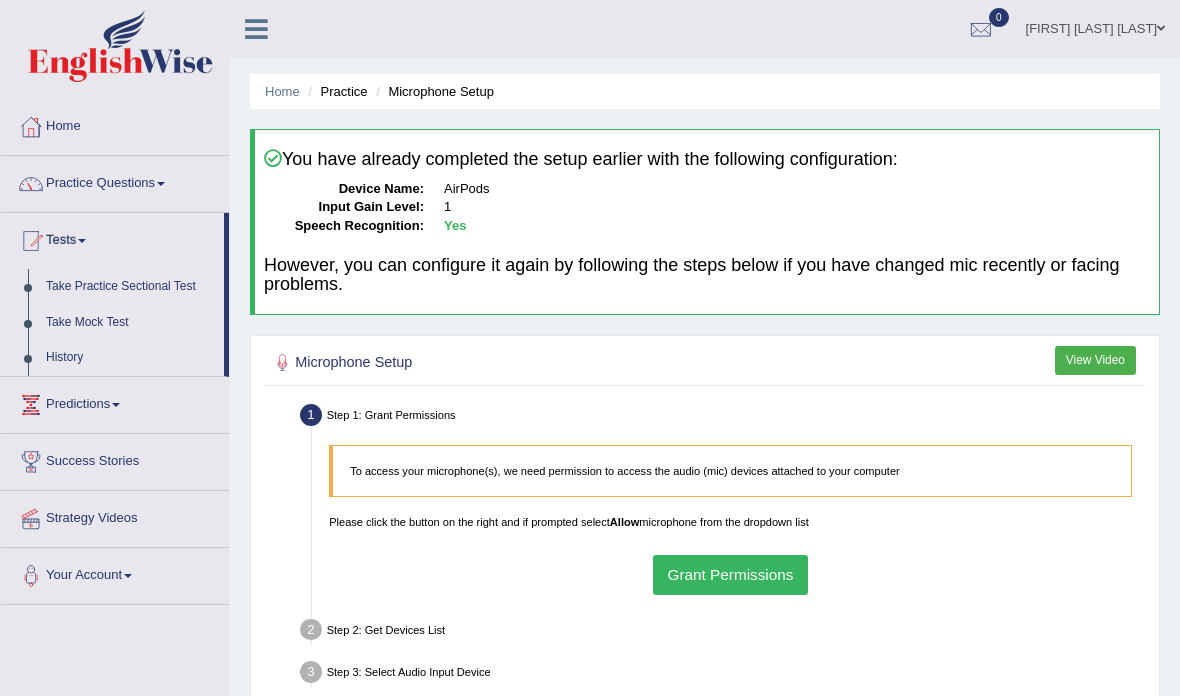 click at bounding box center [590, 348] 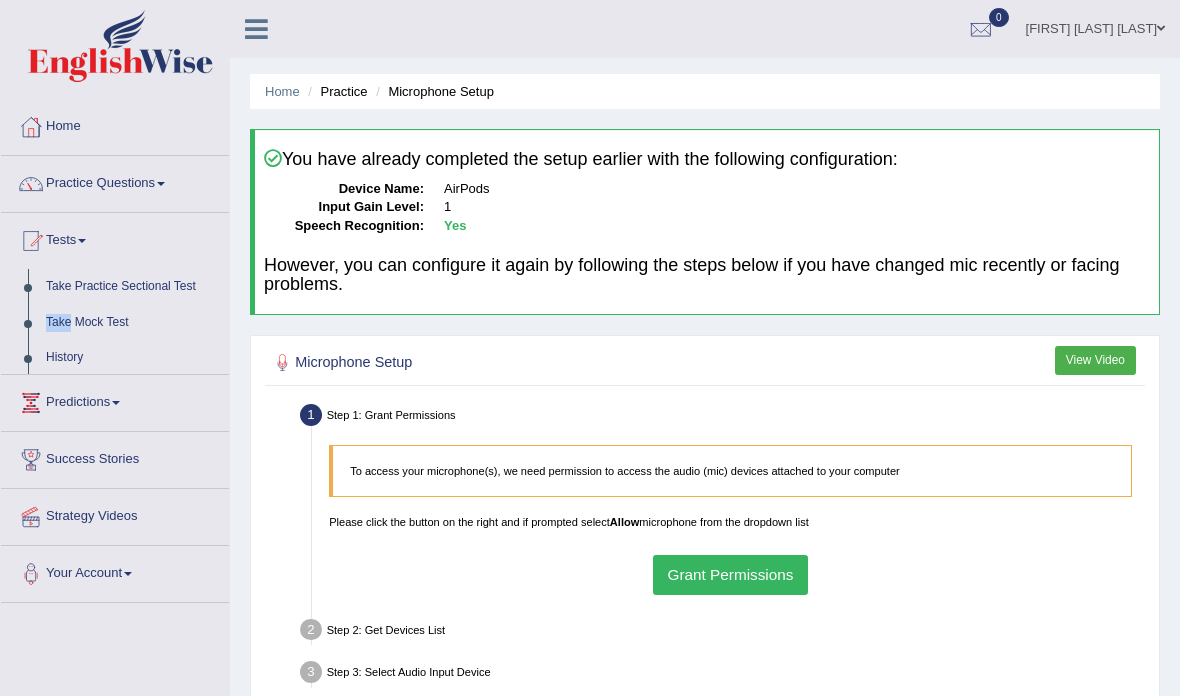 click on "Home
Practice Questions   Speaking Practice Read Aloud
Repeat Sentence
Describe Image
Re-tell Lecture
Answer Short Question
Summarize Group Discussion
Respond To A Situation
Writing Practice  Summarize Written Text
Write Essay
Reading Practice  Reading & Writing: Fill In The Blanks
Choose Multiple Answers
Re-order Paragraphs
Fill In The Blanks
Choose Single Answer
Listening Practice  Summarize Spoken Text
Highlight Incorrect Words
Highlight Correct Summary
Select Missing Word
Choose Single Answer
Choose Multiple Answers
Fill In The Blanks
Write From Dictation
Pronunciation
Tests  Take Practice Sectional Test
Take Mock Test
History
Predictions  Latest Predictions
Success Stories
Strategy Videos
Your Account  Notifications
Microphone Setup
Change Password
Manage Subscription
Pearson Login Details
Update Profile" at bounding box center (115, 351) 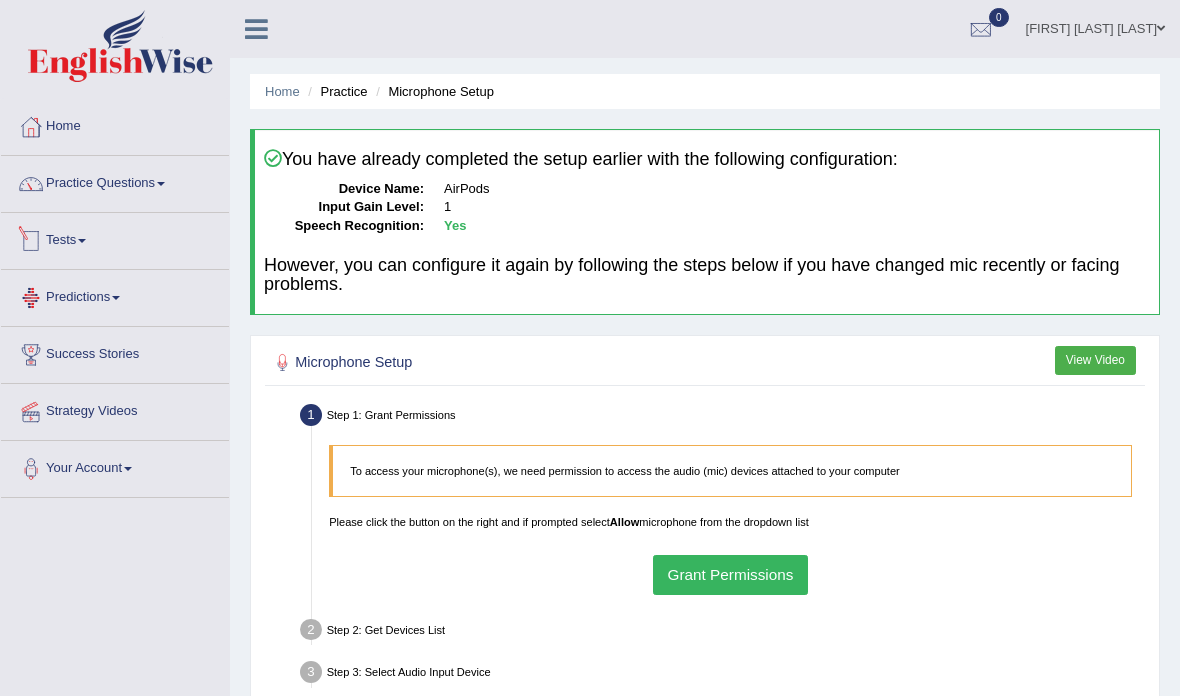 click on "Tests" at bounding box center (115, 238) 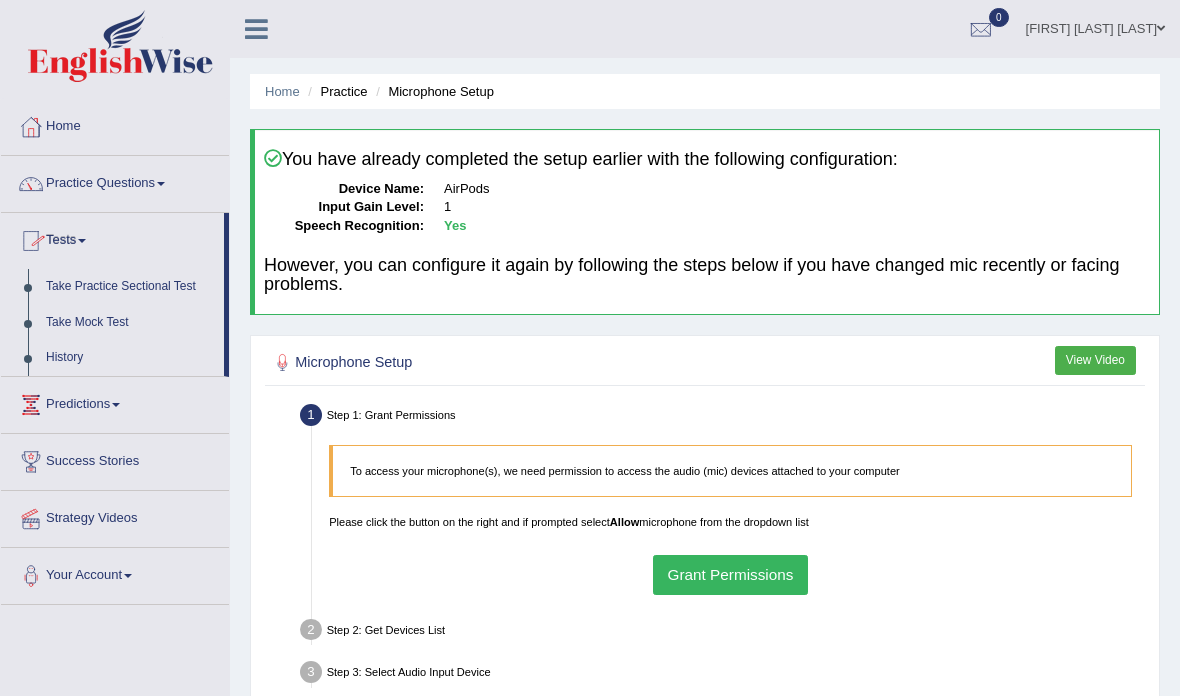click at bounding box center (590, 348) 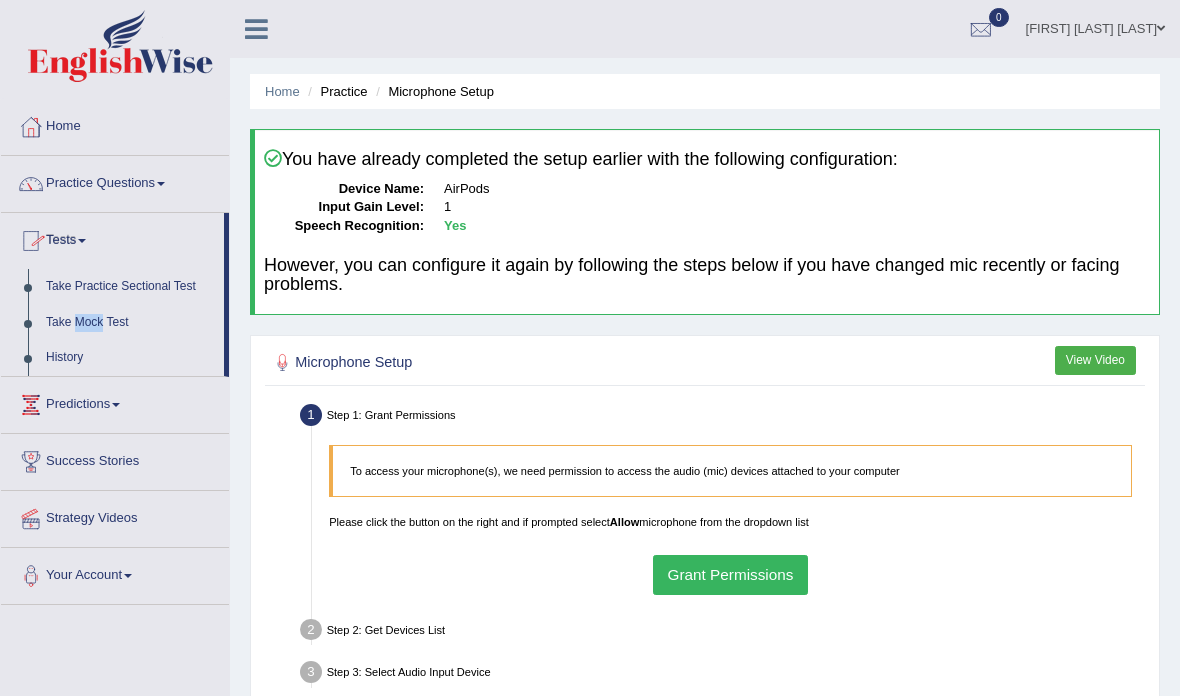 click on "Take Mock Test" at bounding box center (130, 323) 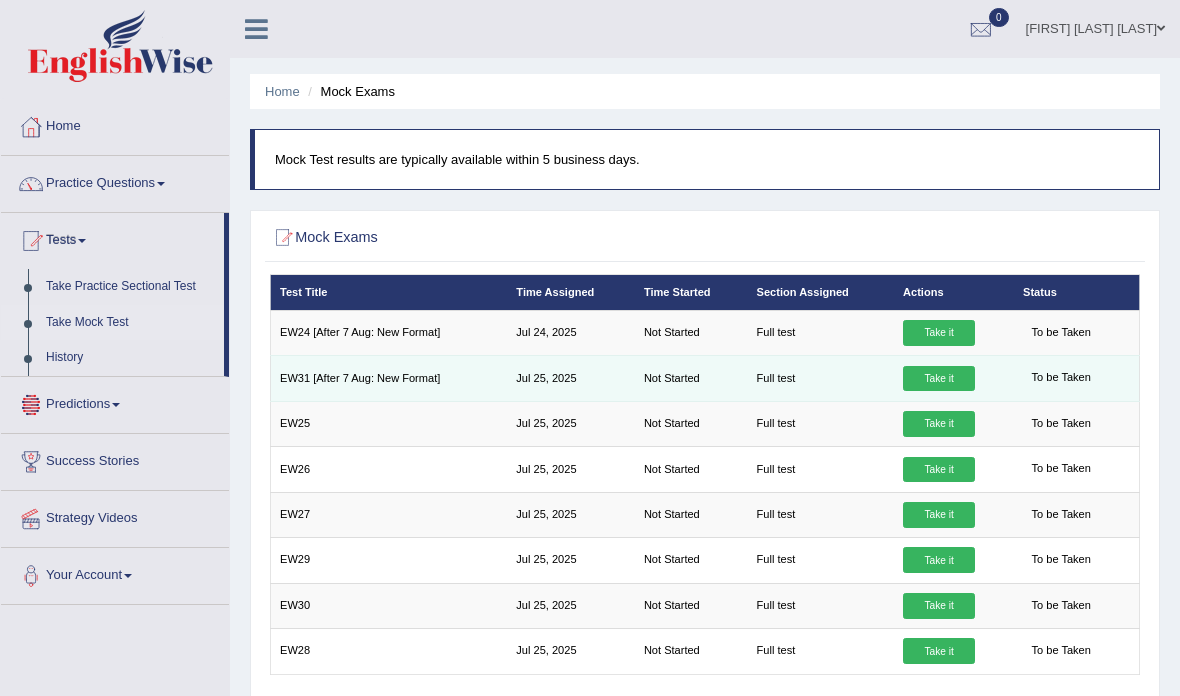 scroll, scrollTop: 0, scrollLeft: 0, axis: both 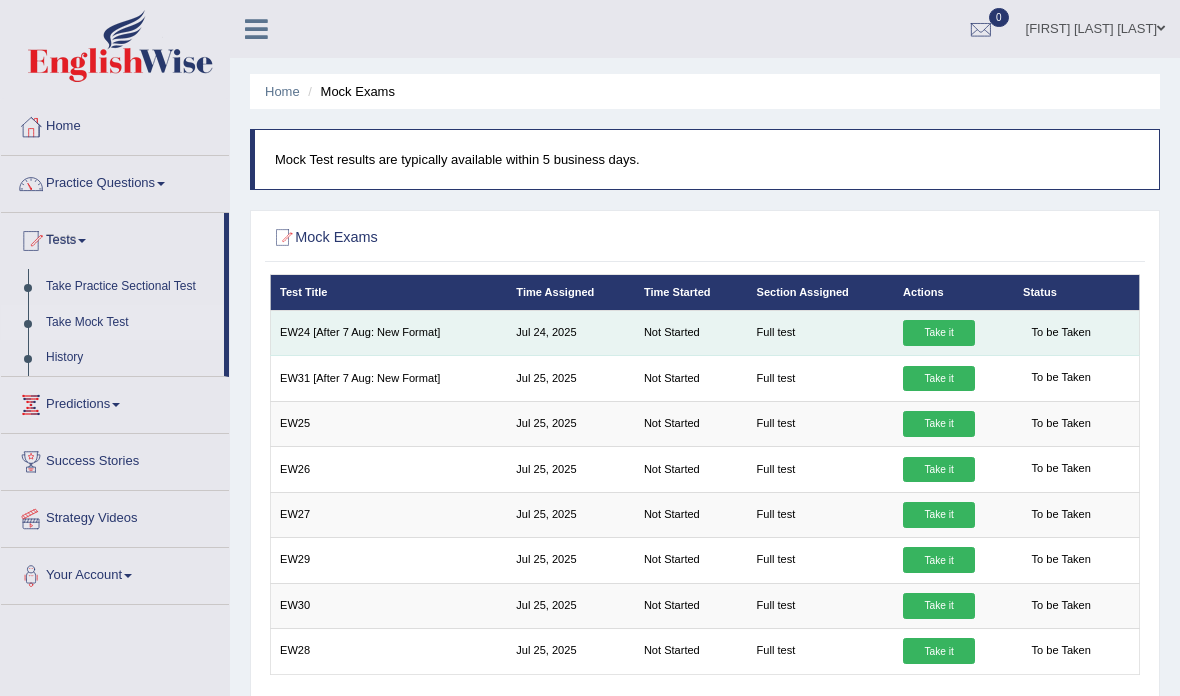 click on "Toggle navigation
Home
Practice Questions   Speaking Practice Read Aloud
Repeat Sentence
Describe Image
Re-tell Lecture
Answer Short Question
Summarize Group Discussion
Respond To A Situation
Writing Practice  Summarize Written Text
Write Essay
Reading Practice  Reading & Writing: Fill In The Blanks
Choose Multiple Answers
Re-order Paragraphs
Fill In The Blanks
Choose Single Answer
Listening Practice  Summarize Spoken Text
Highlight Incorrect Words
Highlight Correct Summary
Select Missing Word
Choose Single Answer
Choose Multiple Answers
Fill In The Blanks
Write From Dictation
Pronunciation
Tests
Take Mock Test" at bounding box center [590, 348] 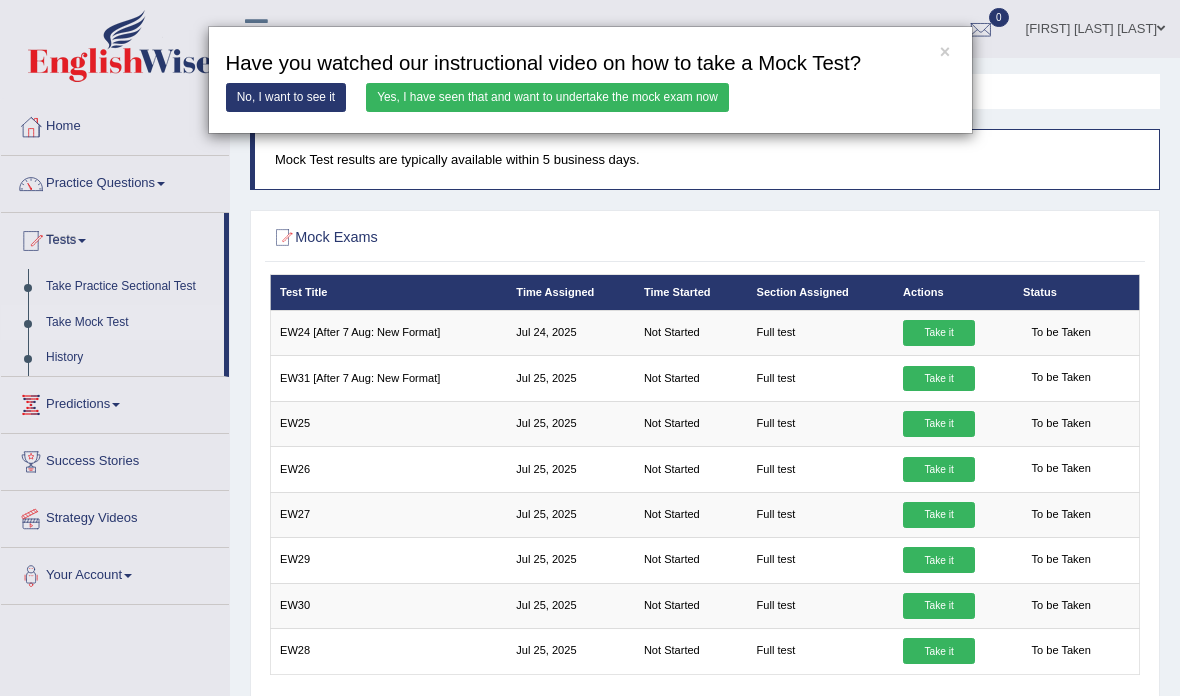 click on "Yes, I have seen that and want to undertake the mock exam now" at bounding box center [547, 97] 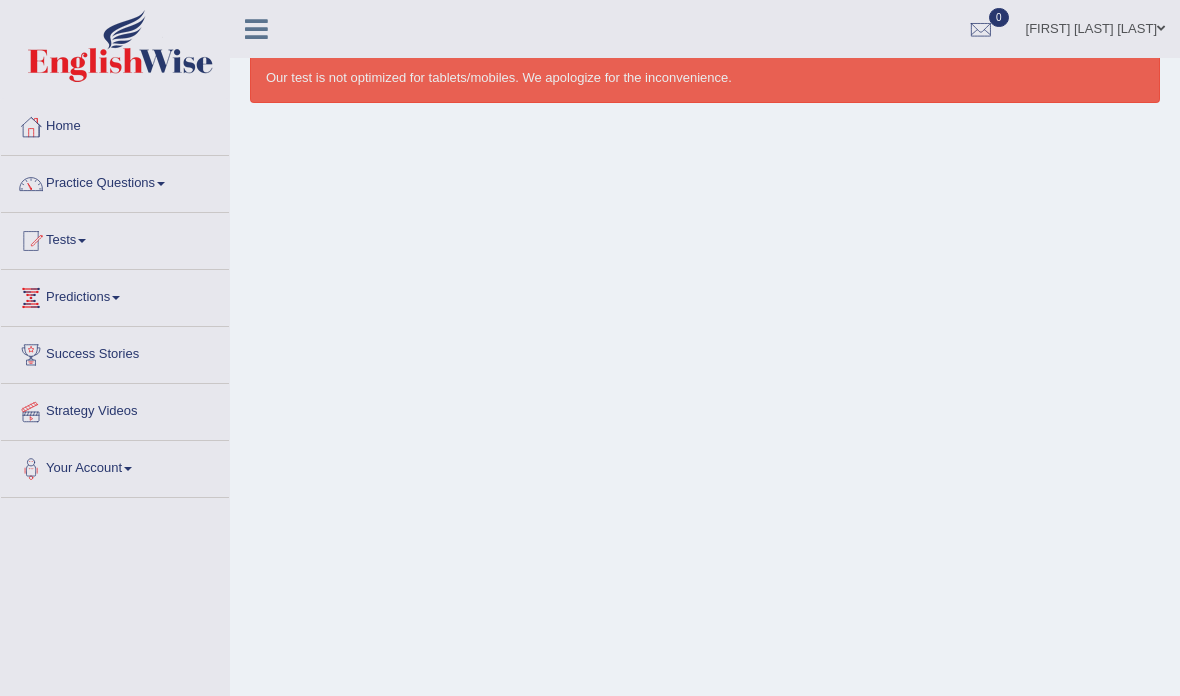 scroll, scrollTop: 0, scrollLeft: 0, axis: both 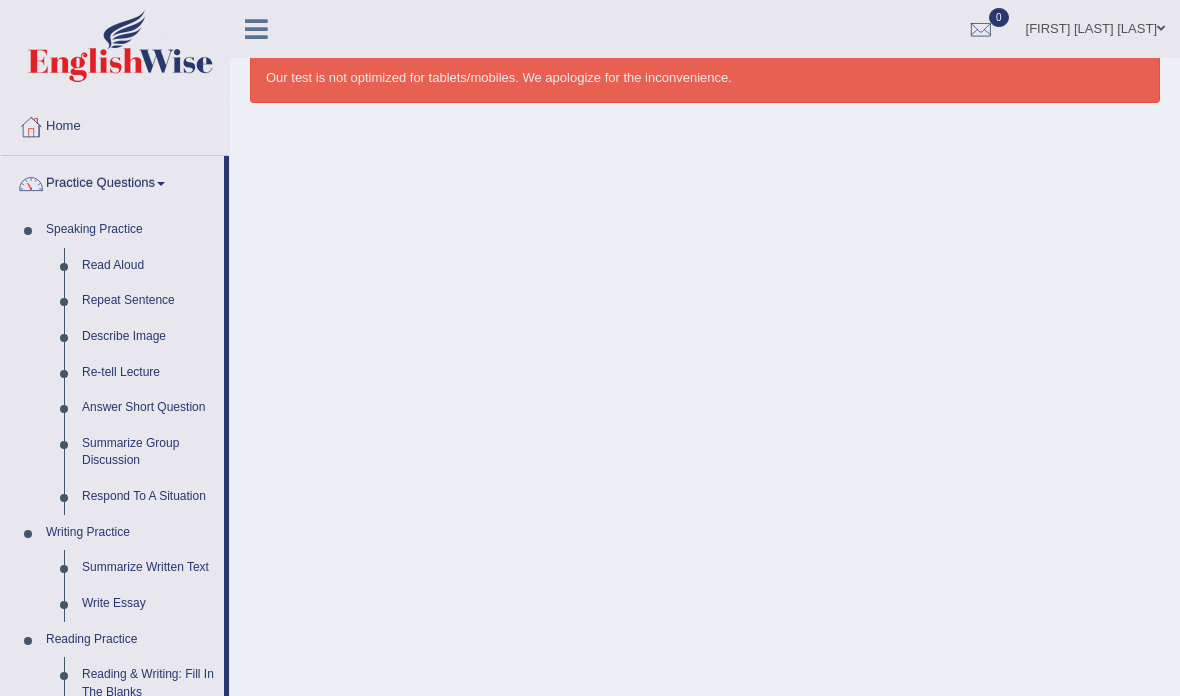 click at bounding box center [590, 348] 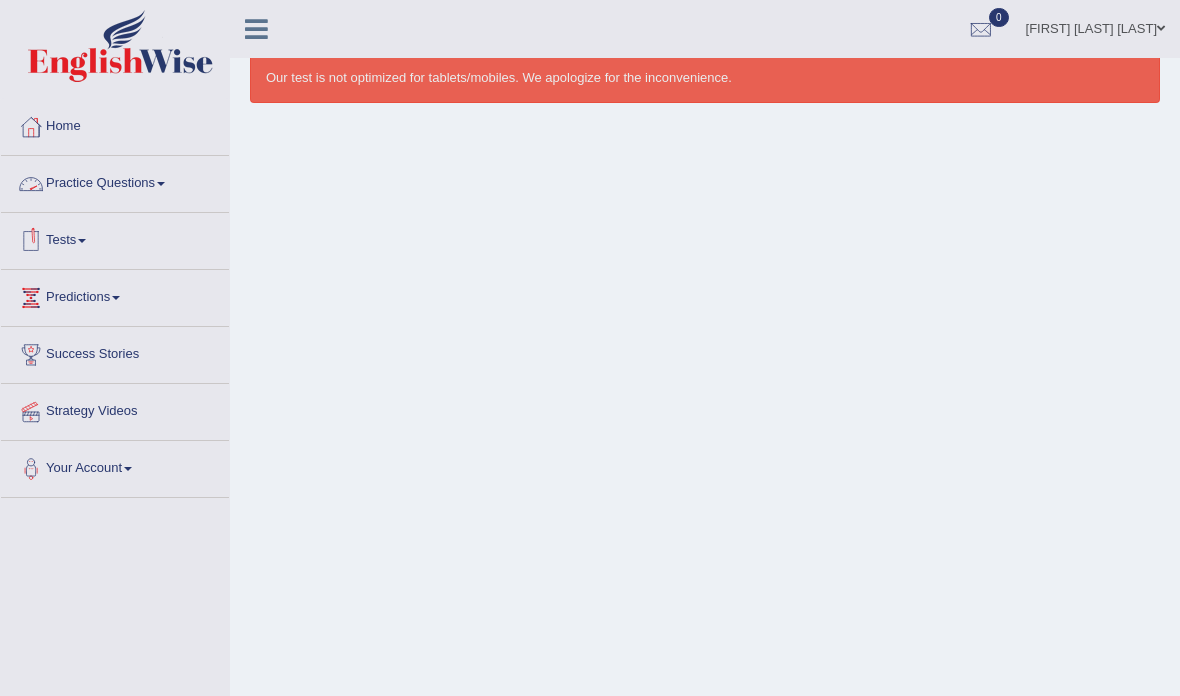 click on "Practice Questions" at bounding box center (115, 181) 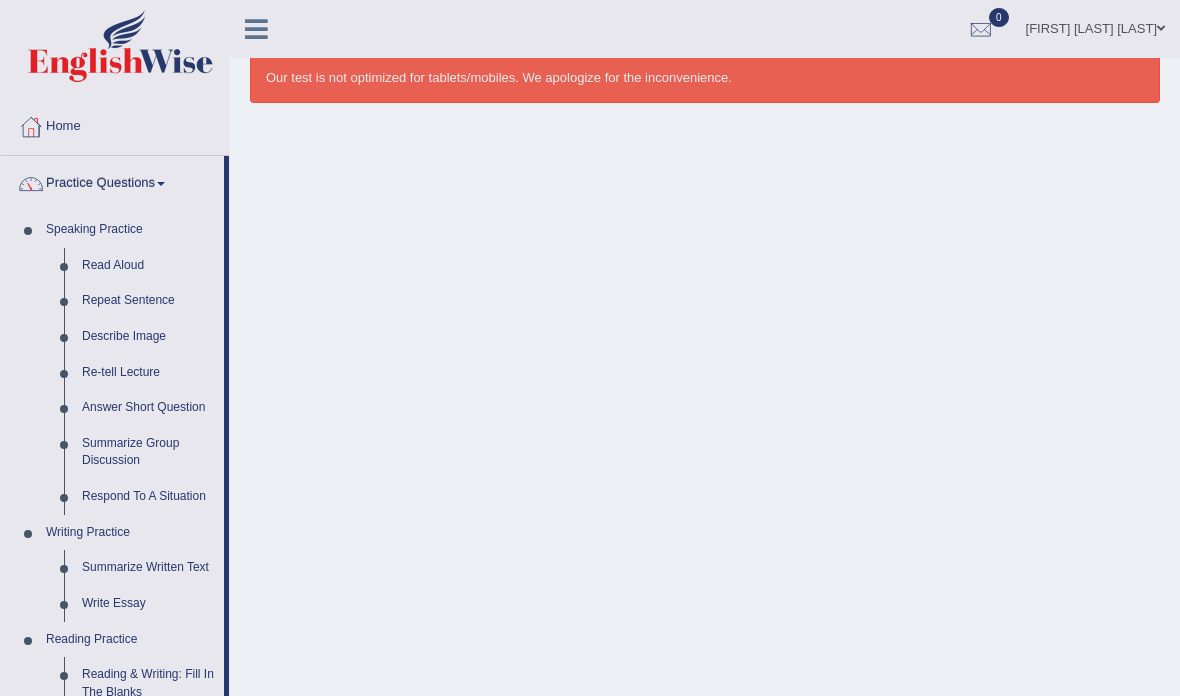 click at bounding box center [590, 348] 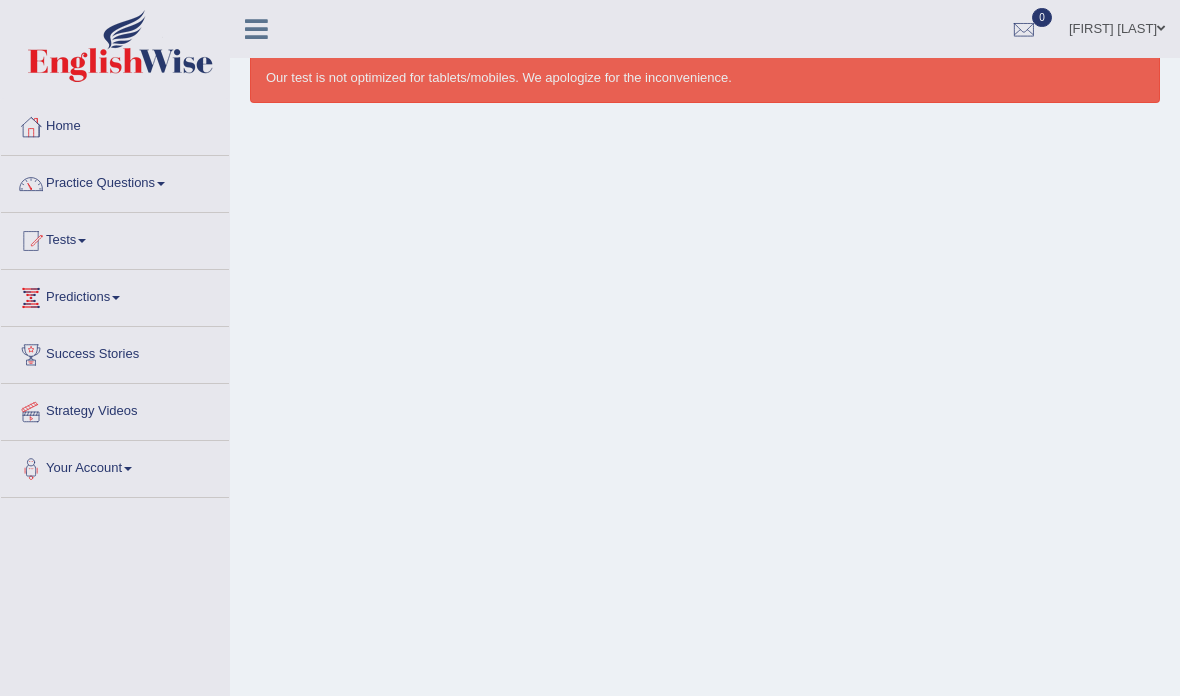 scroll, scrollTop: 0, scrollLeft: 0, axis: both 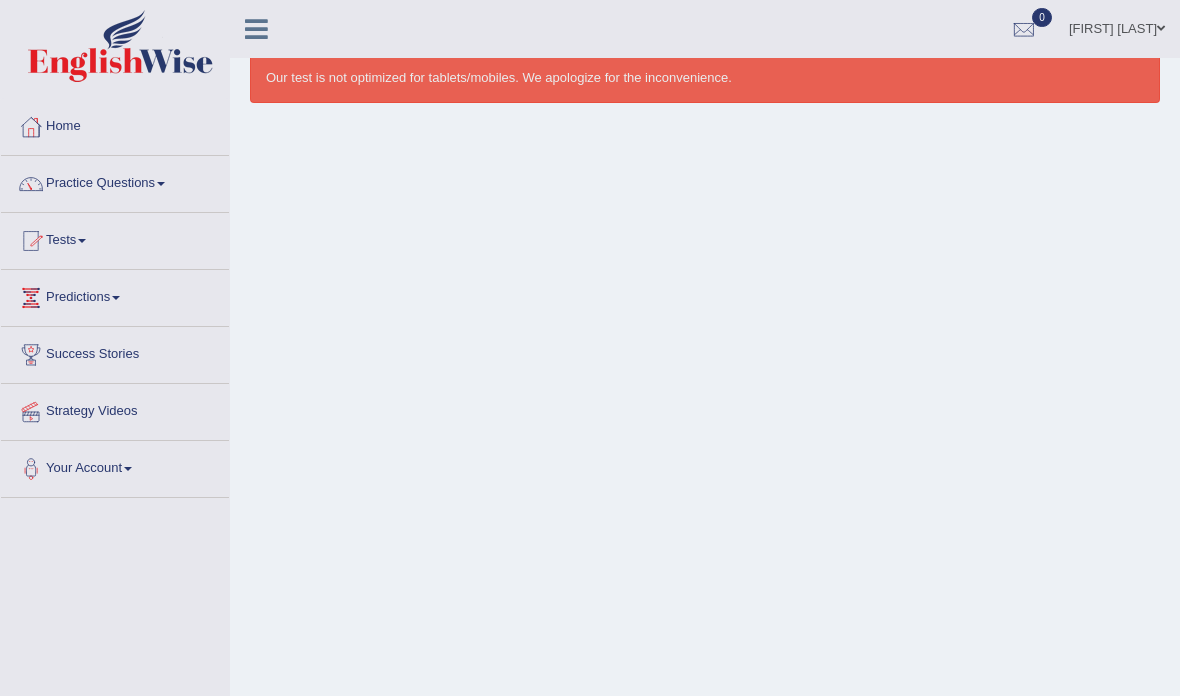 click on "Practice Questions" at bounding box center [115, 181] 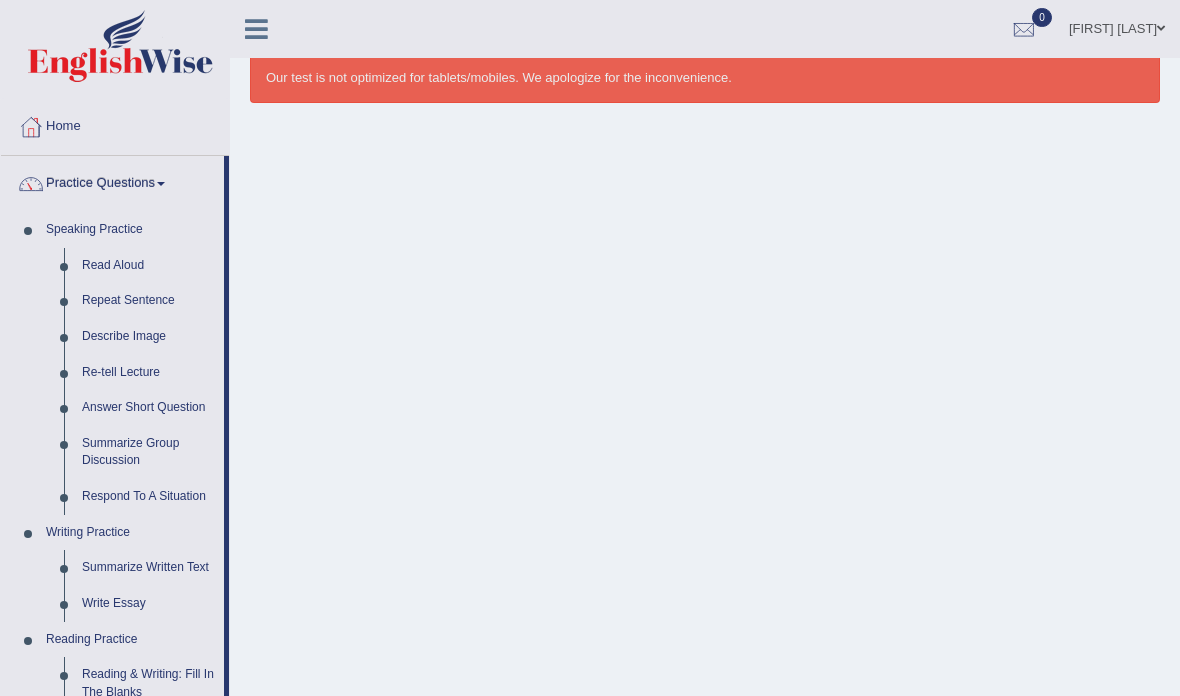 click at bounding box center (590, 348) 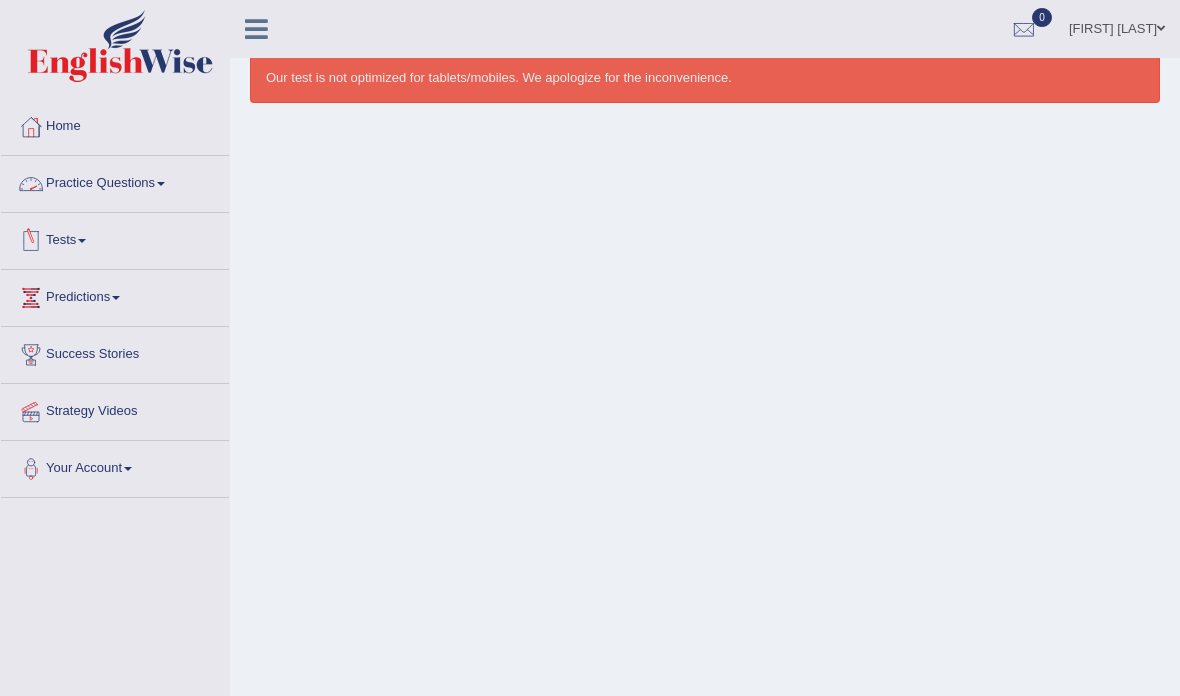 click on "Tests" at bounding box center [115, 238] 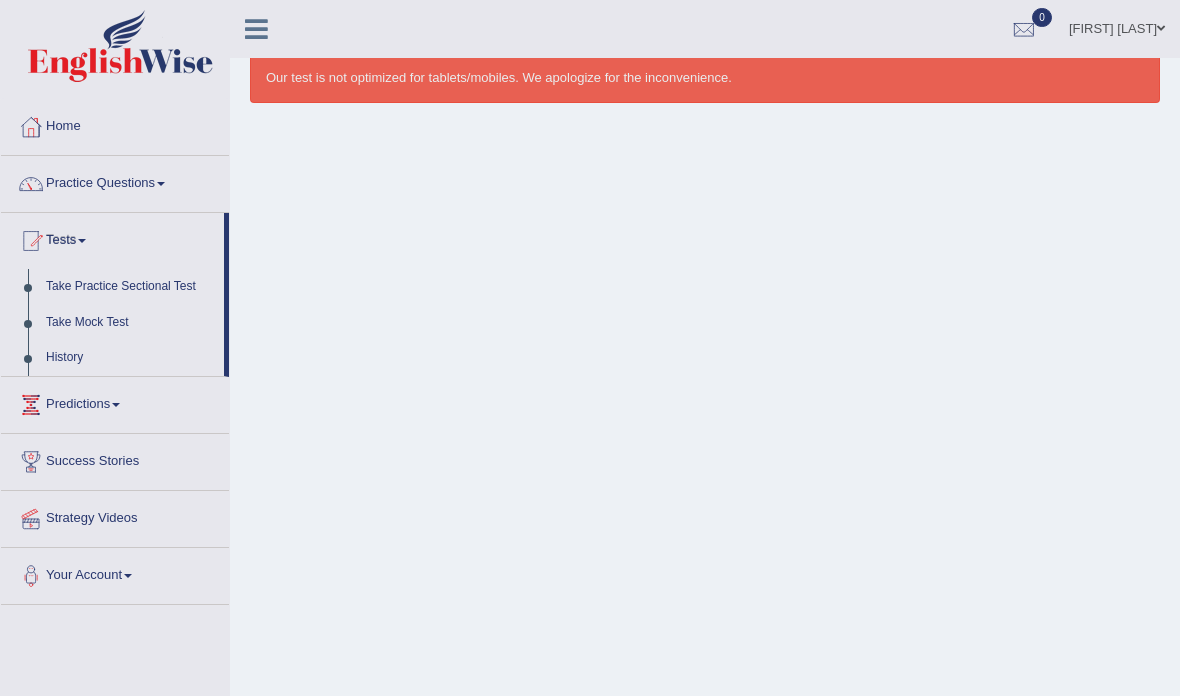 click at bounding box center (590, 348) 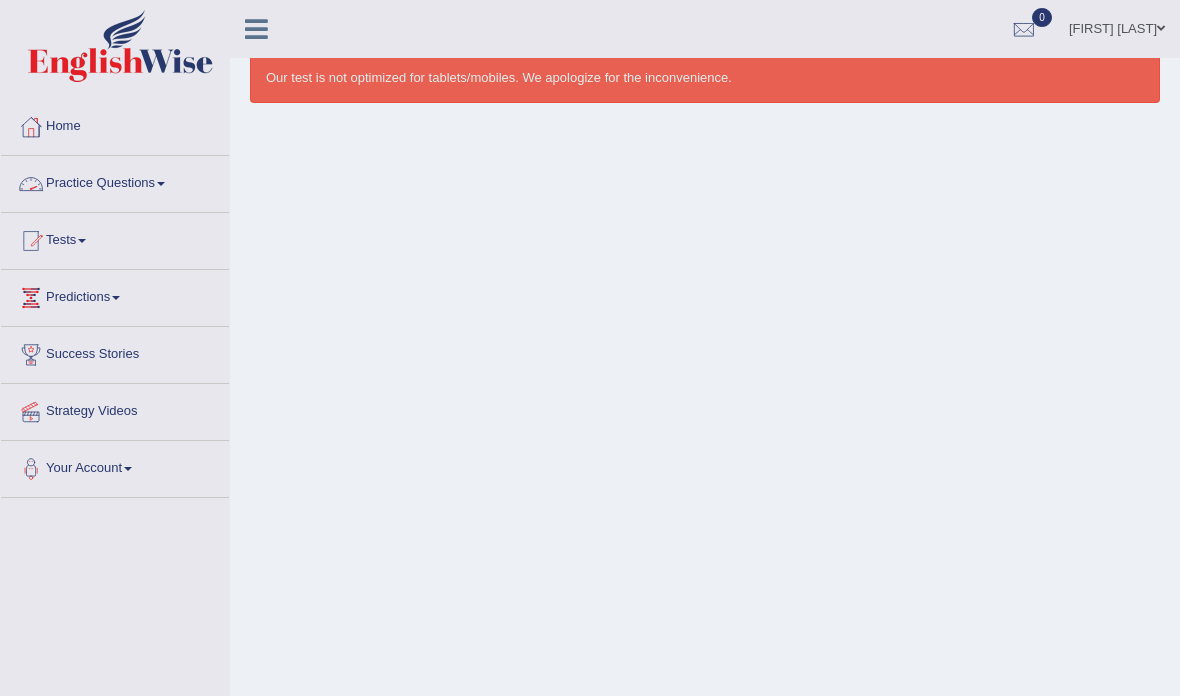 click on "Practice Questions" at bounding box center [115, 181] 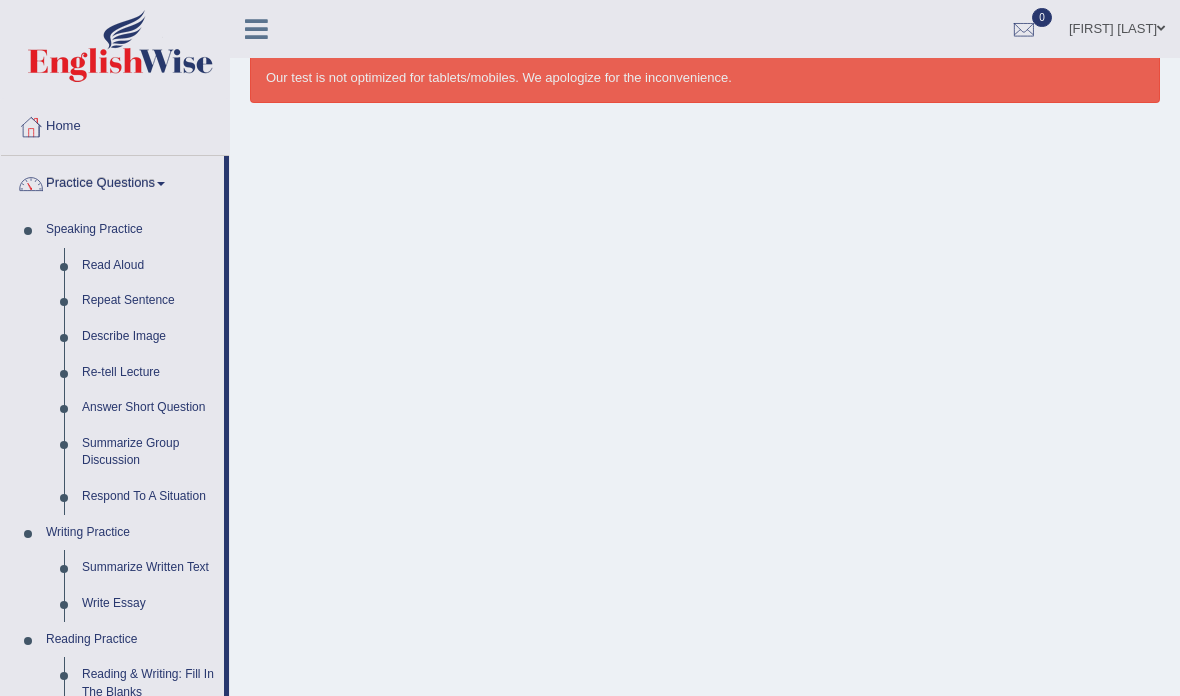 click at bounding box center (590, 348) 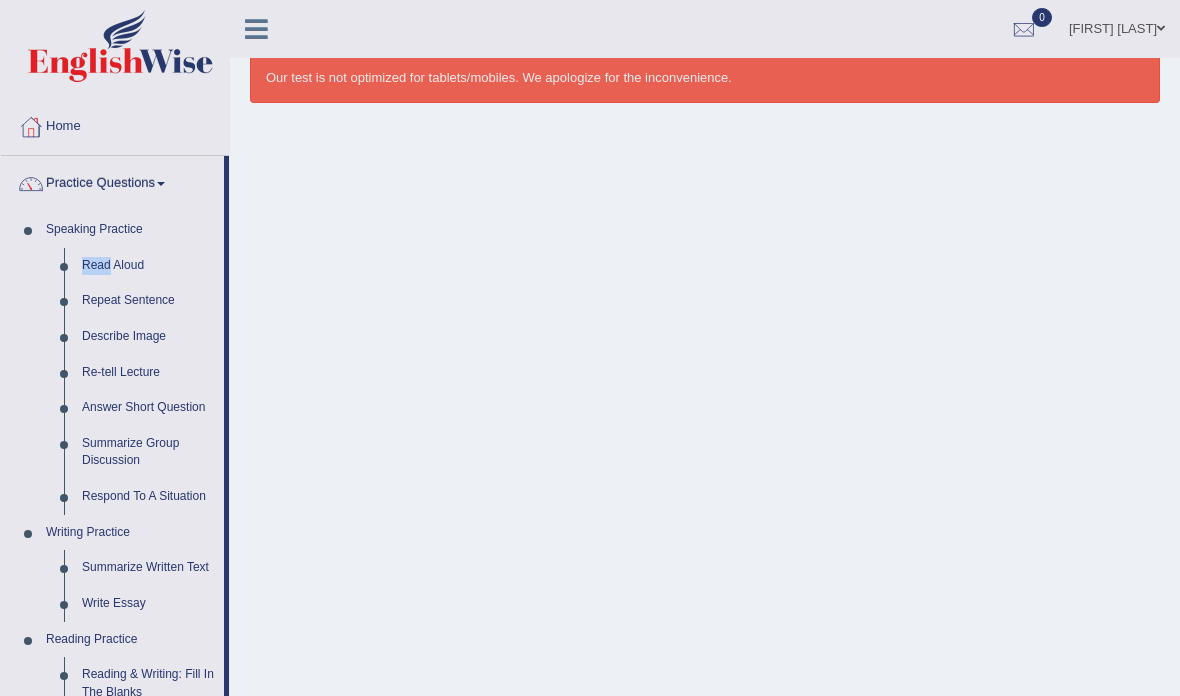 click on "Read Aloud" at bounding box center [148, 266] 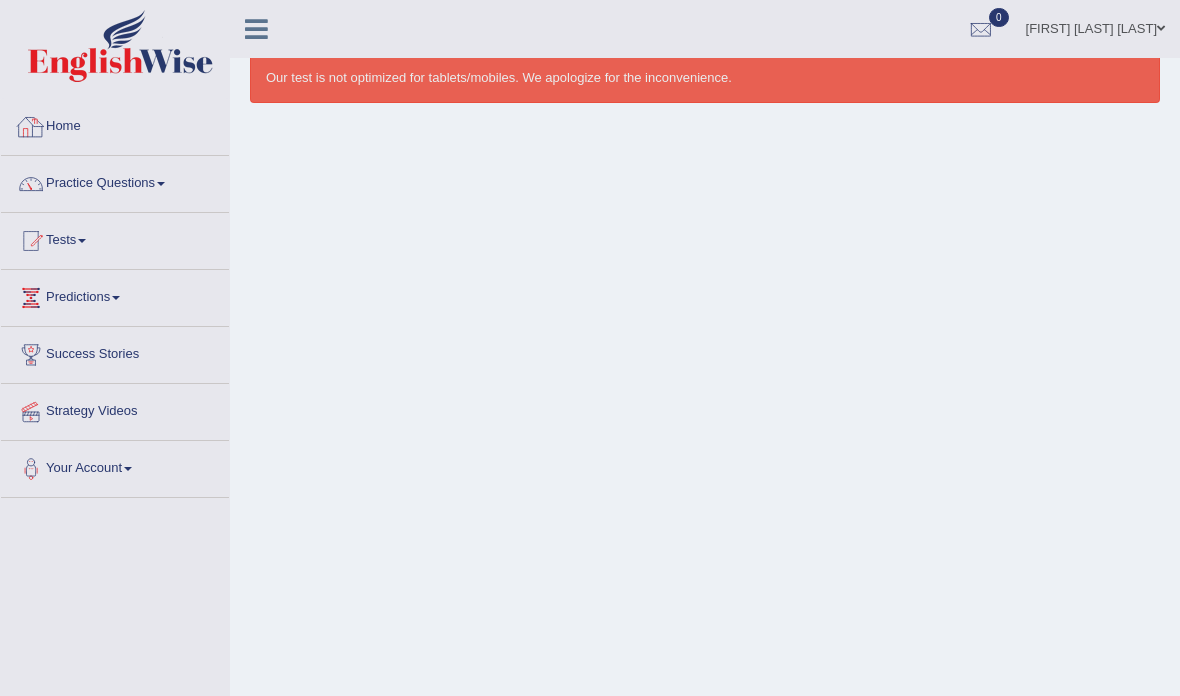 scroll, scrollTop: 0, scrollLeft: 0, axis: both 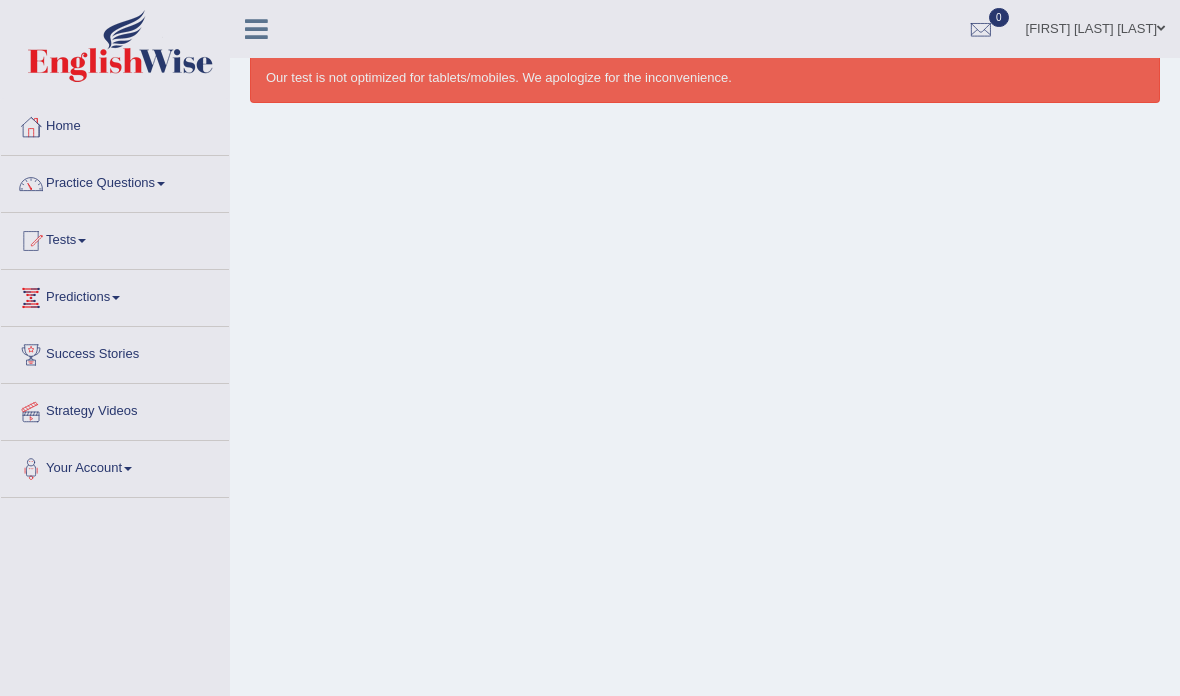 click on "[FIRST] [LAST] [LAST]" at bounding box center [1095, 26] 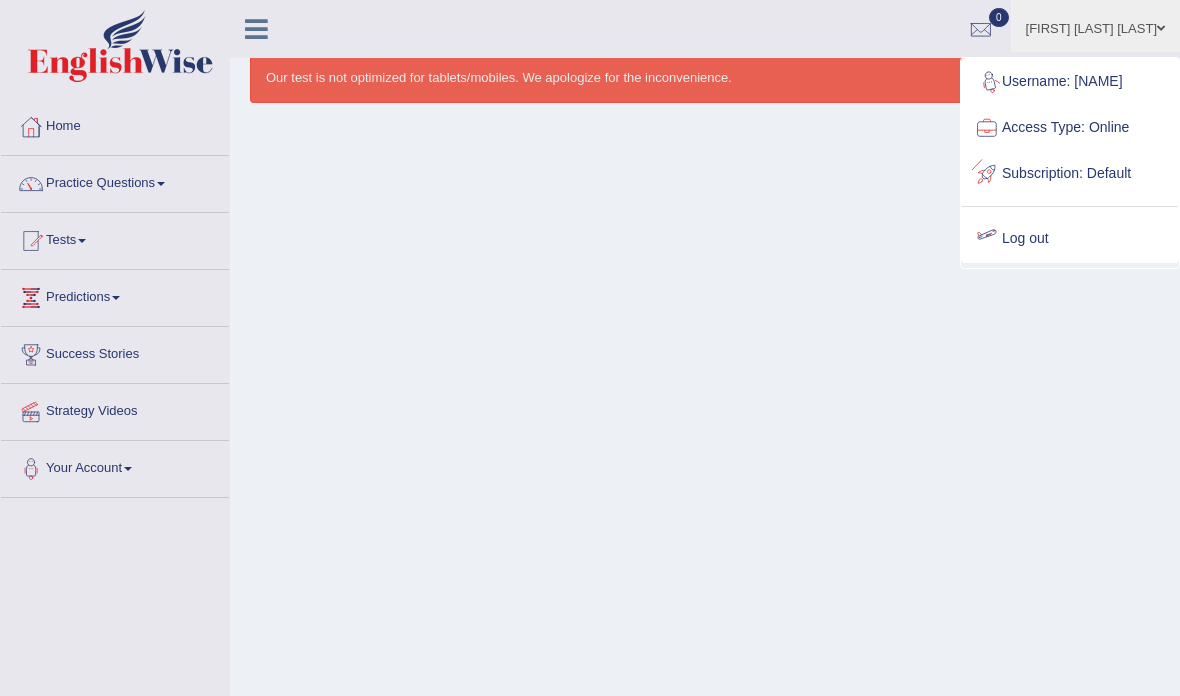 click on "Log out" at bounding box center (1070, 239) 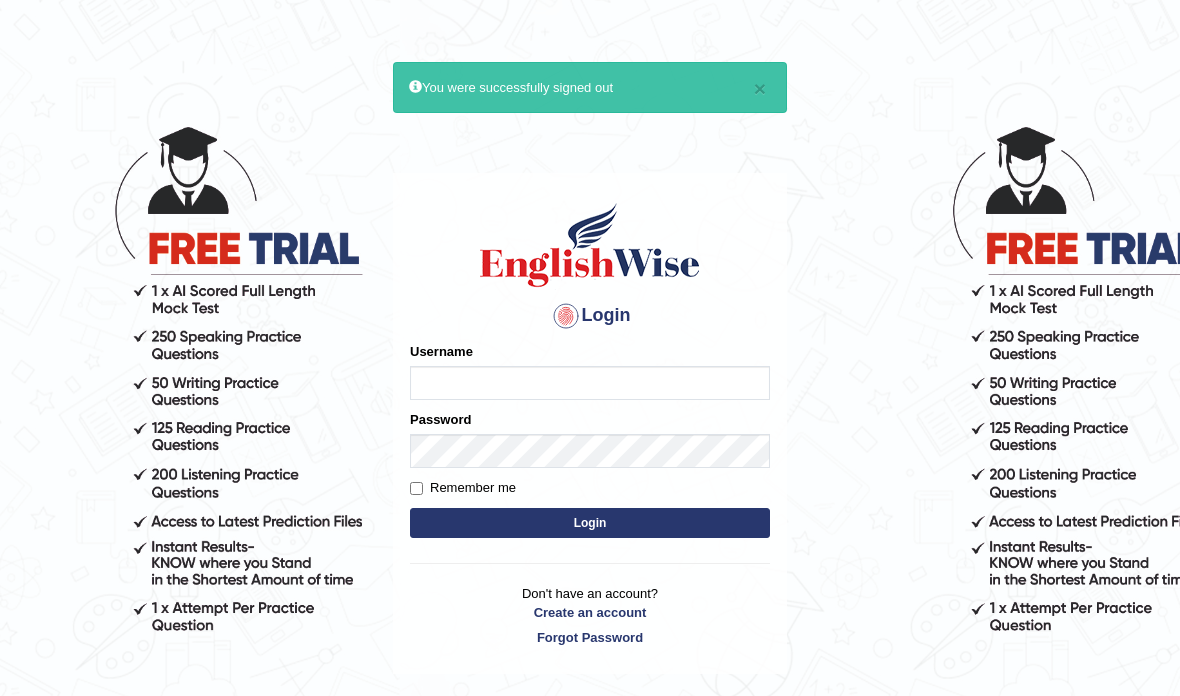 scroll, scrollTop: 0, scrollLeft: 0, axis: both 